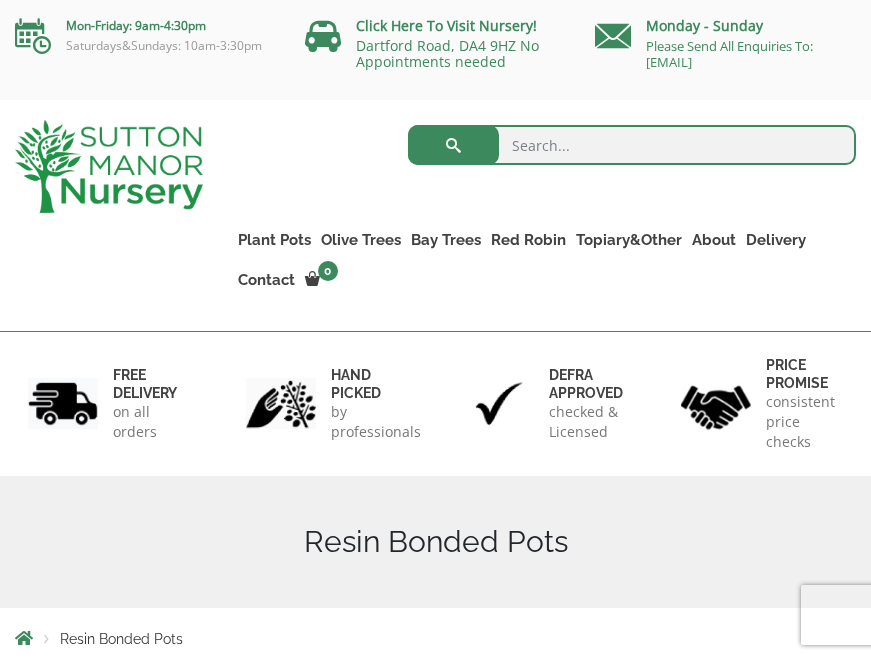 scroll, scrollTop: 0, scrollLeft: 0, axis: both 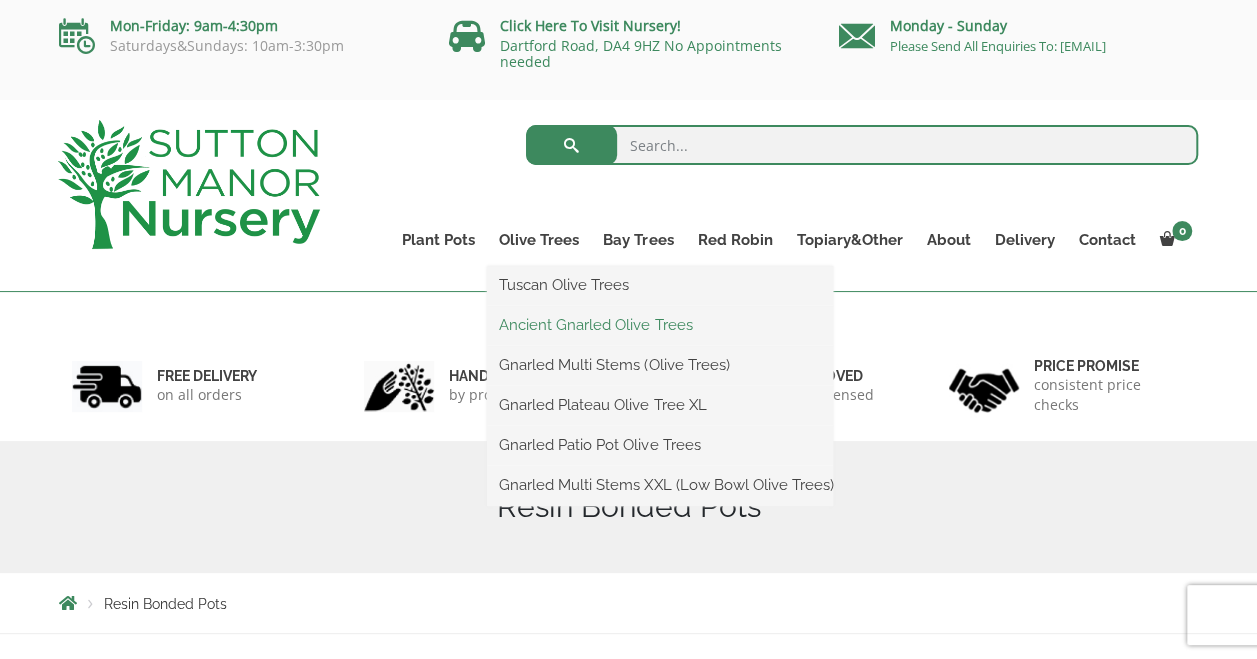 click on "Ancient Gnarled Olive Trees" at bounding box center [660, 325] 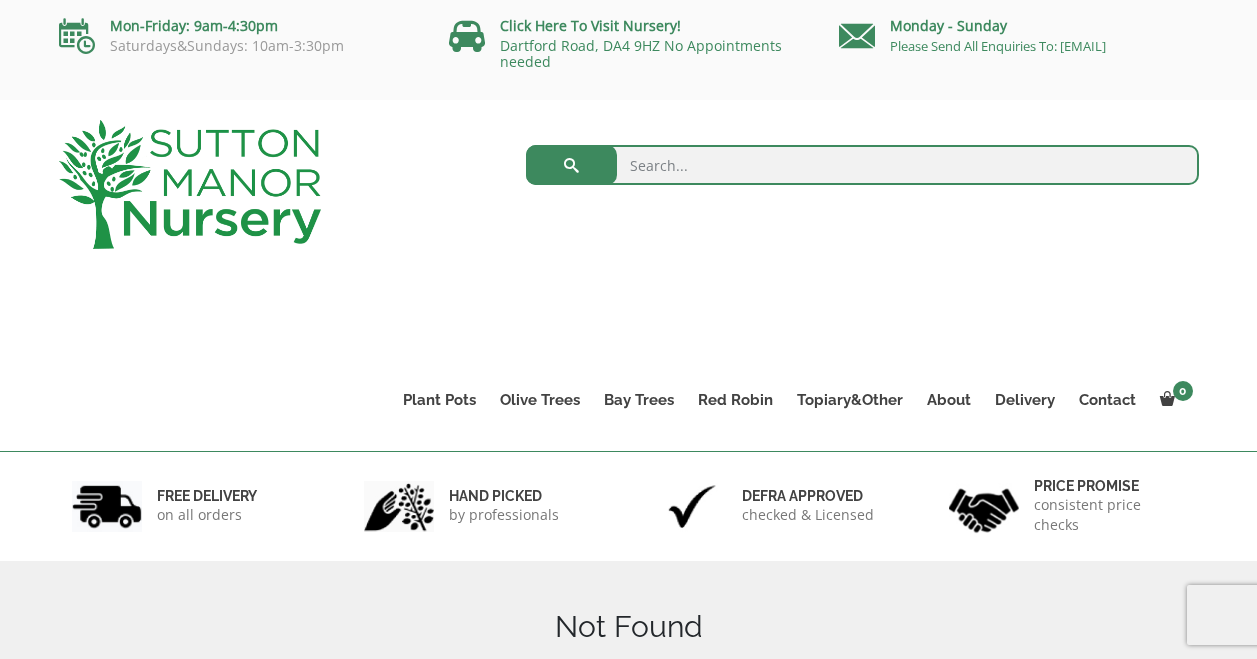 scroll, scrollTop: 0, scrollLeft: 0, axis: both 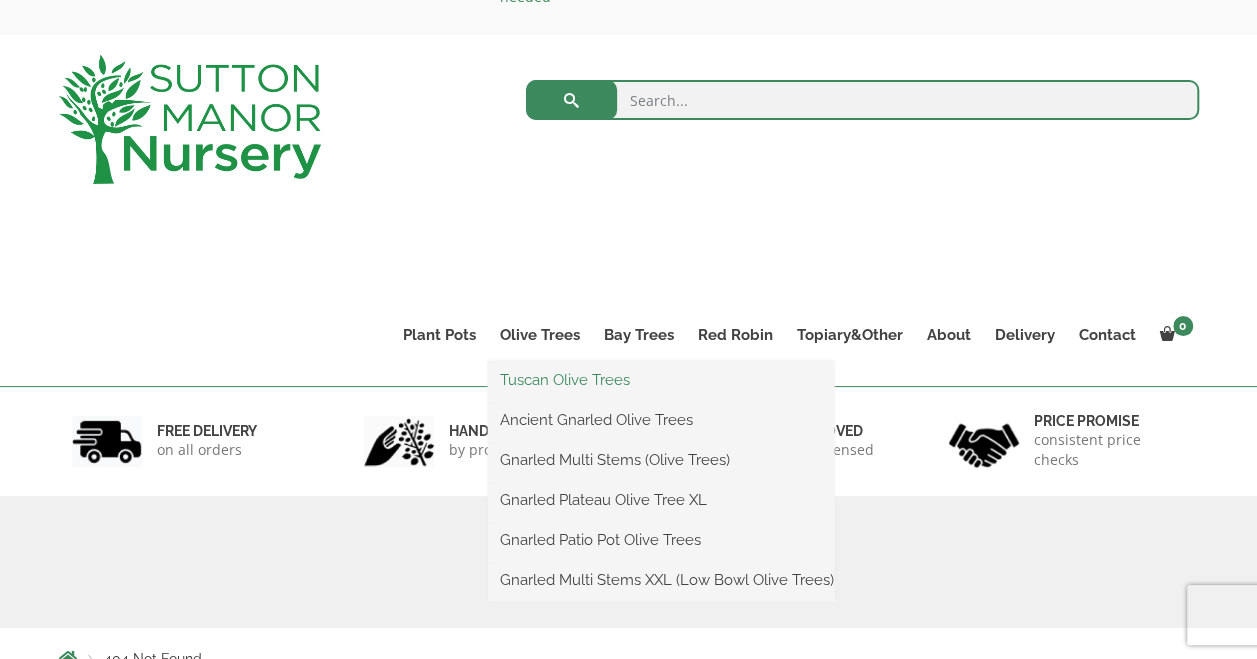 click on "Tuscan Olive Trees" at bounding box center [661, 380] 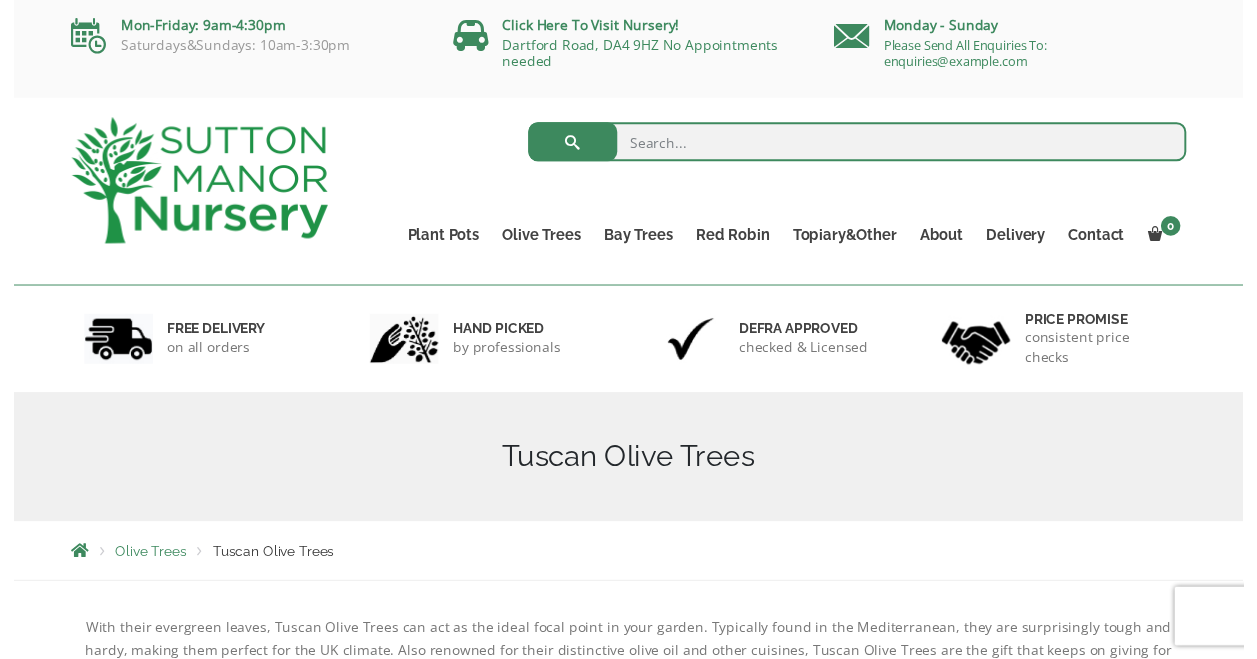 scroll, scrollTop: 0, scrollLeft: 0, axis: both 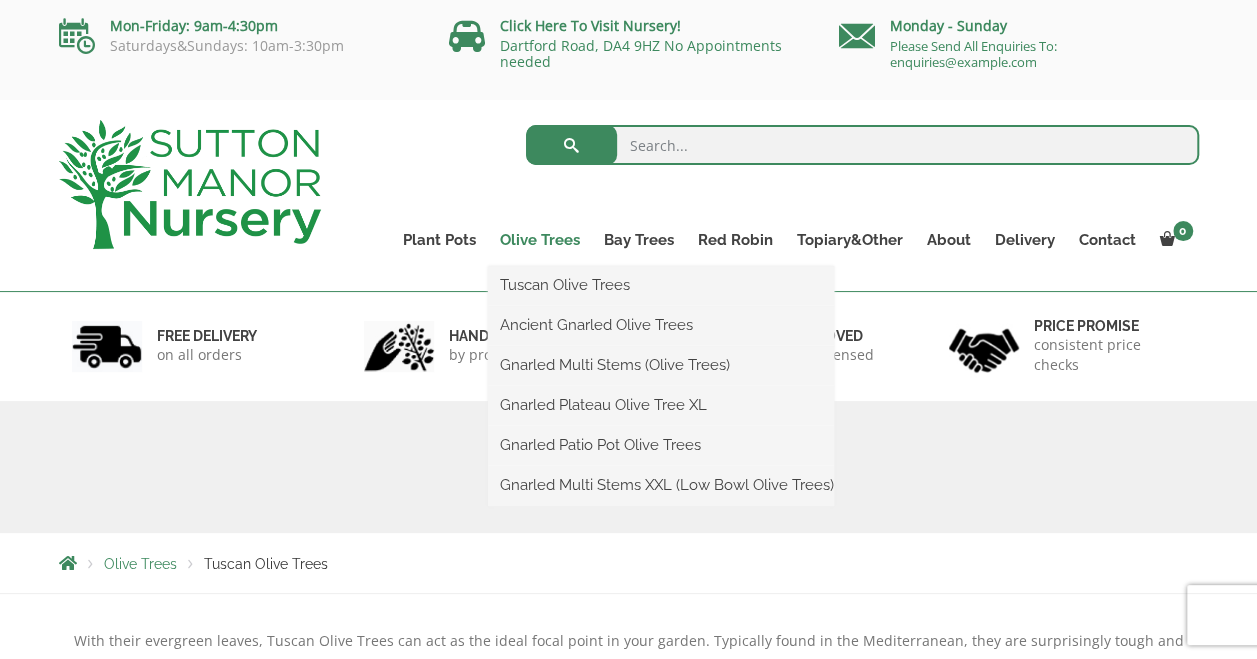click on "Olive Trees" at bounding box center [540, 240] 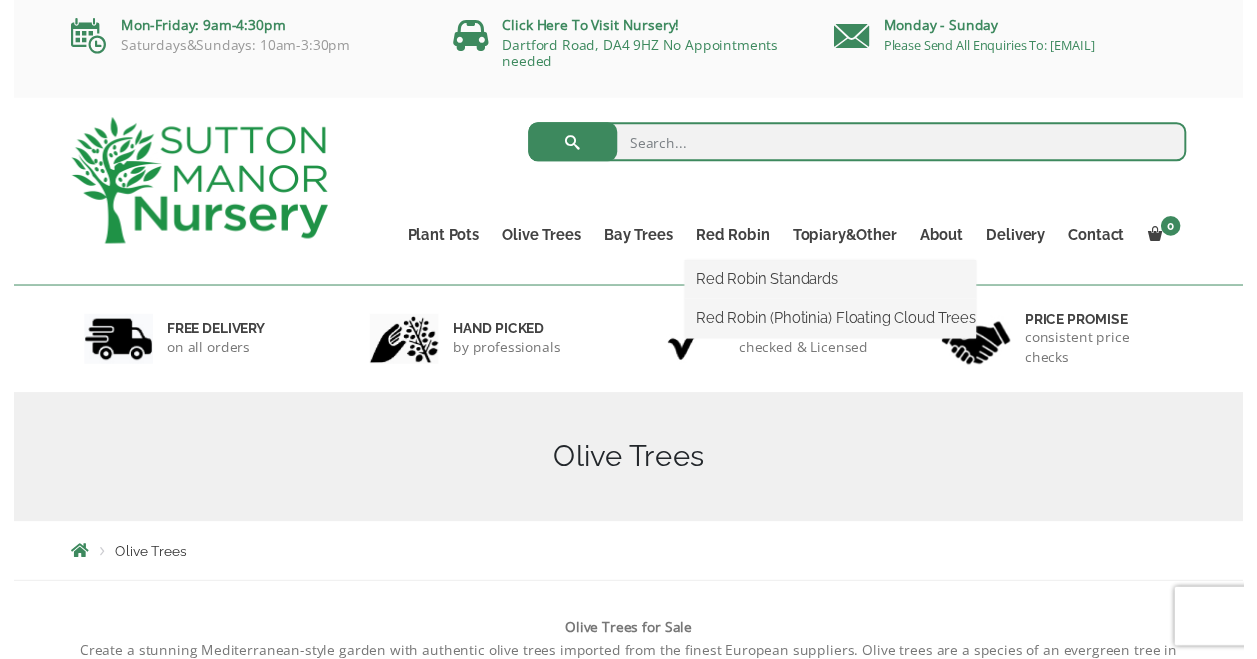 scroll, scrollTop: 0, scrollLeft: 0, axis: both 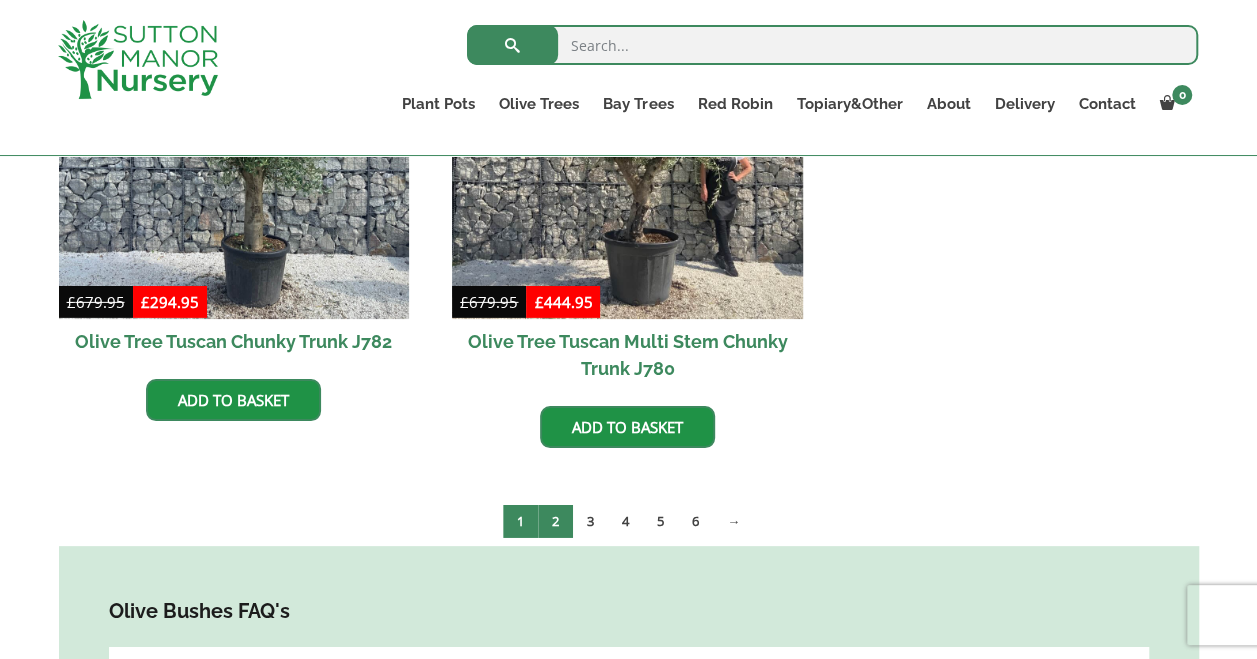 click on "2" at bounding box center (555, 521) 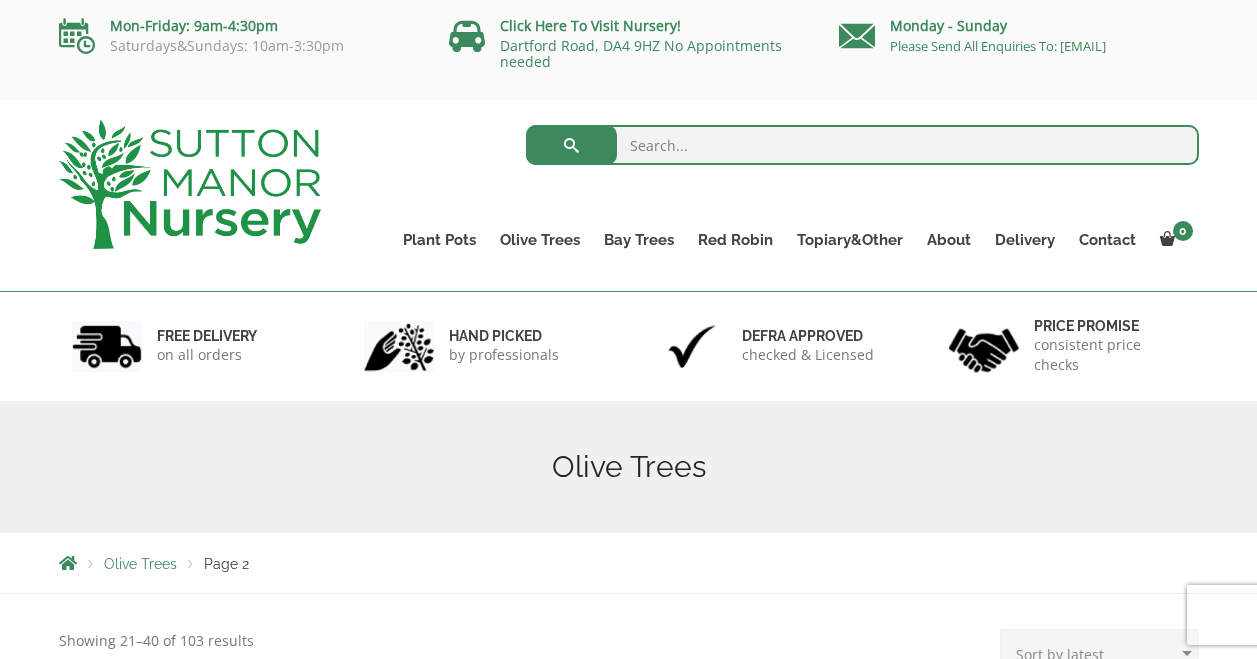 scroll, scrollTop: 0, scrollLeft: 0, axis: both 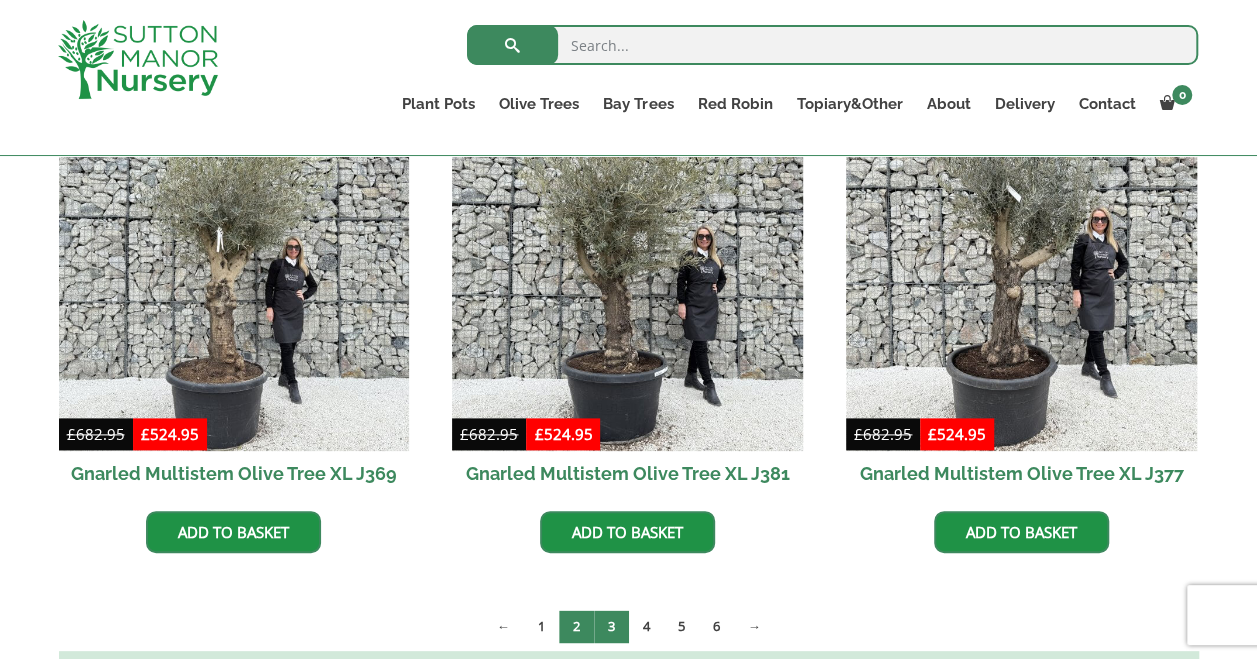 click on "3" at bounding box center (611, 626) 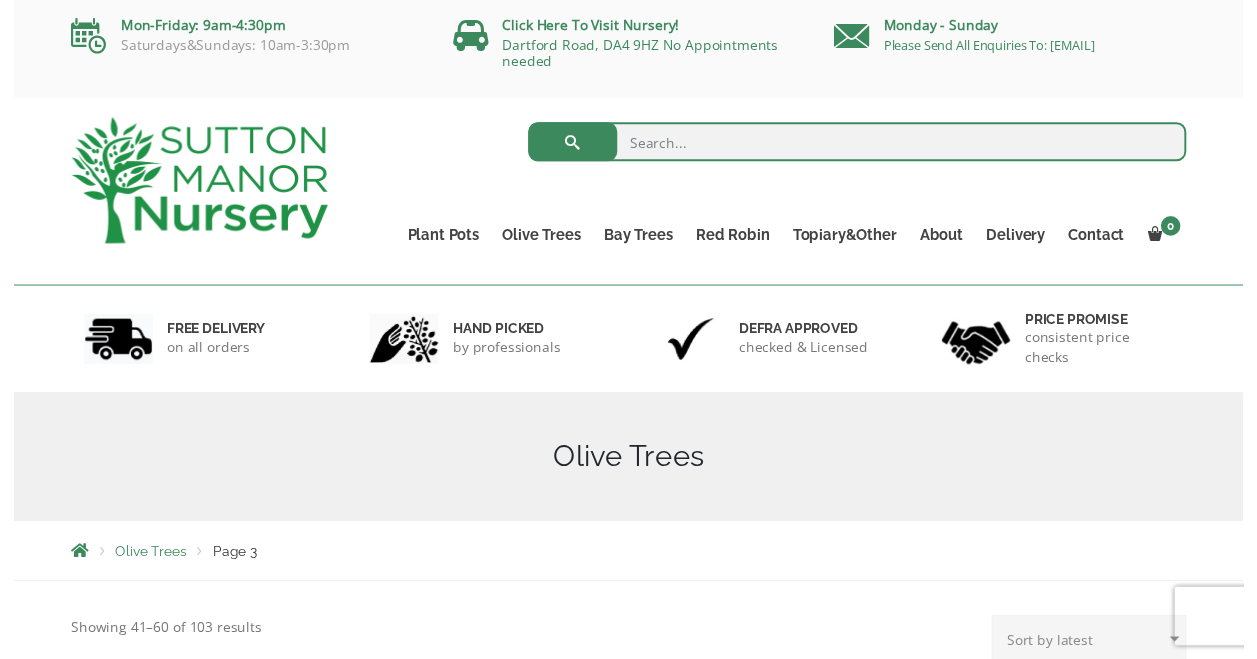 scroll, scrollTop: 0, scrollLeft: 0, axis: both 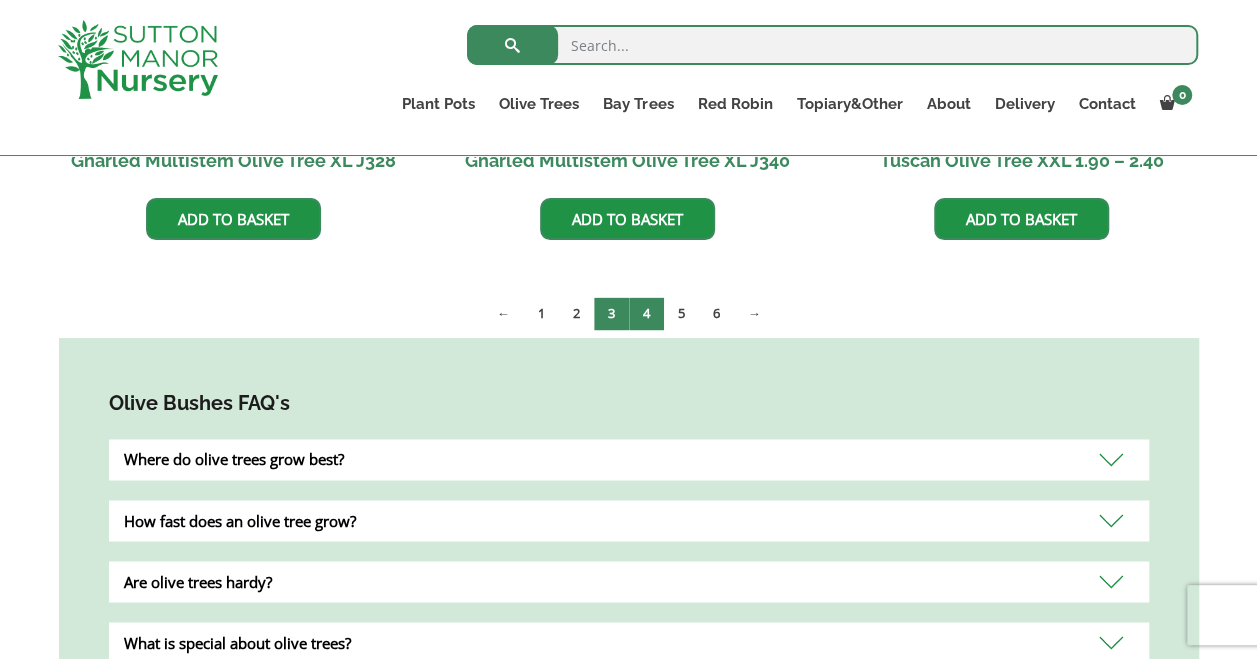 click on "4" at bounding box center [646, 313] 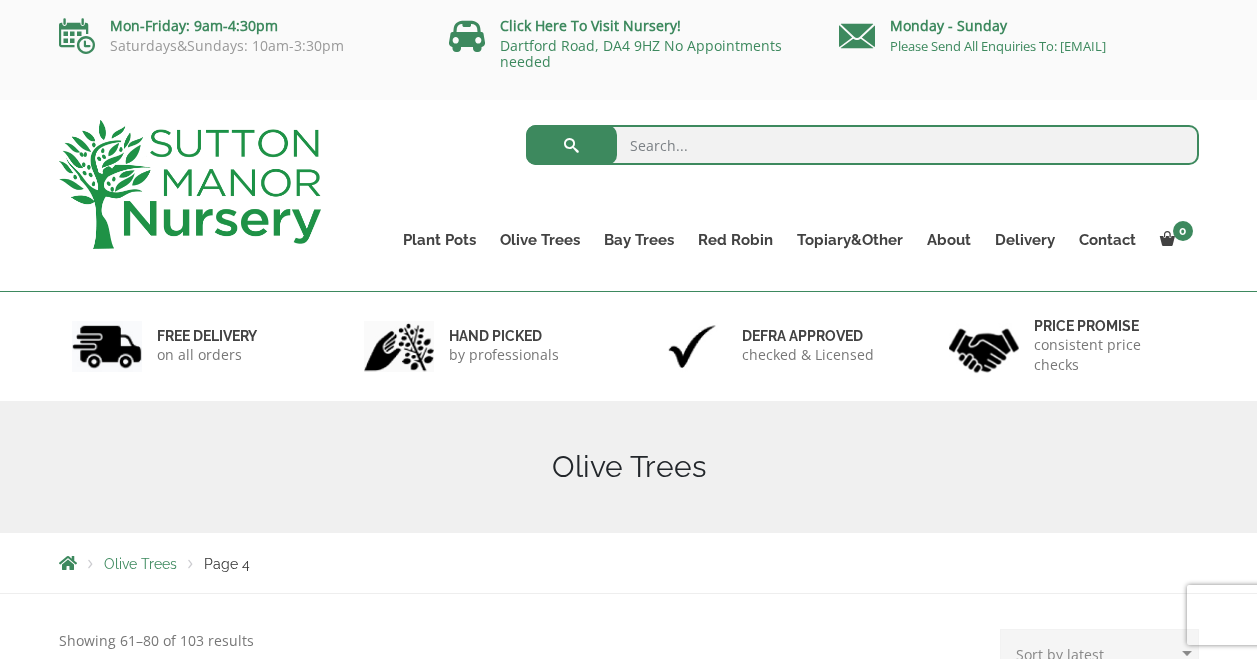 scroll, scrollTop: 0, scrollLeft: 0, axis: both 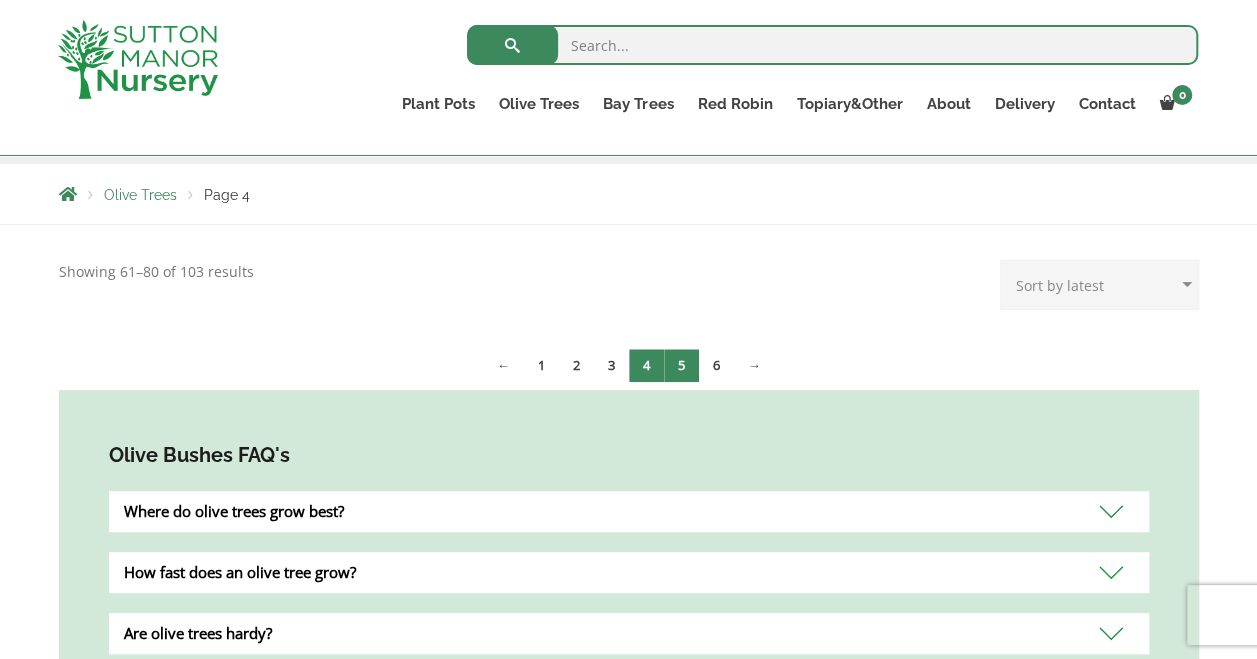 click on "5" at bounding box center (681, 365) 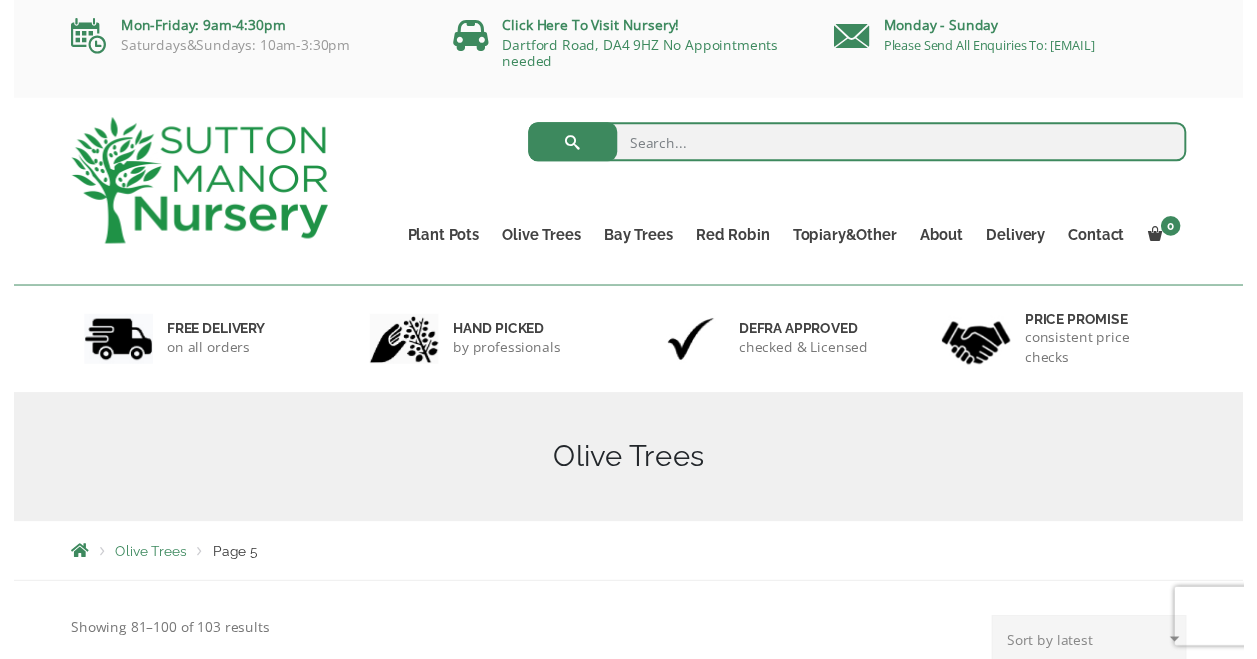 scroll, scrollTop: 0, scrollLeft: 0, axis: both 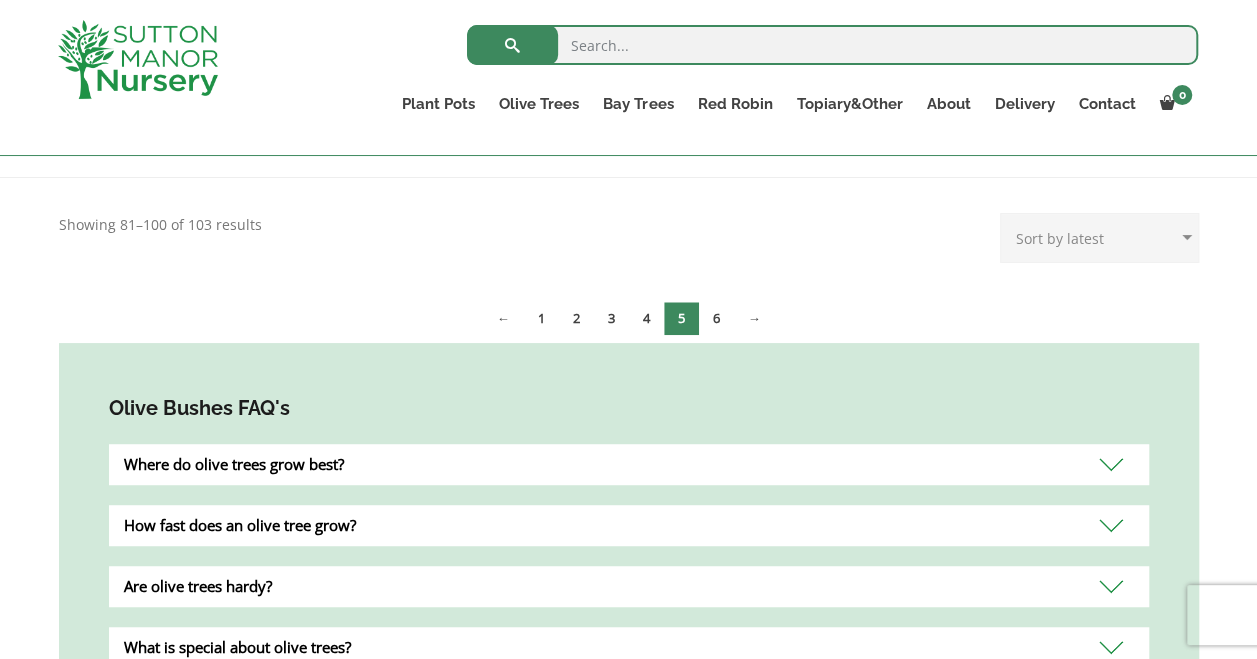 click on "Sort by popularity
Sort by latest
Sort by price: low to high
Sort by price: high to low" at bounding box center (1099, 238) 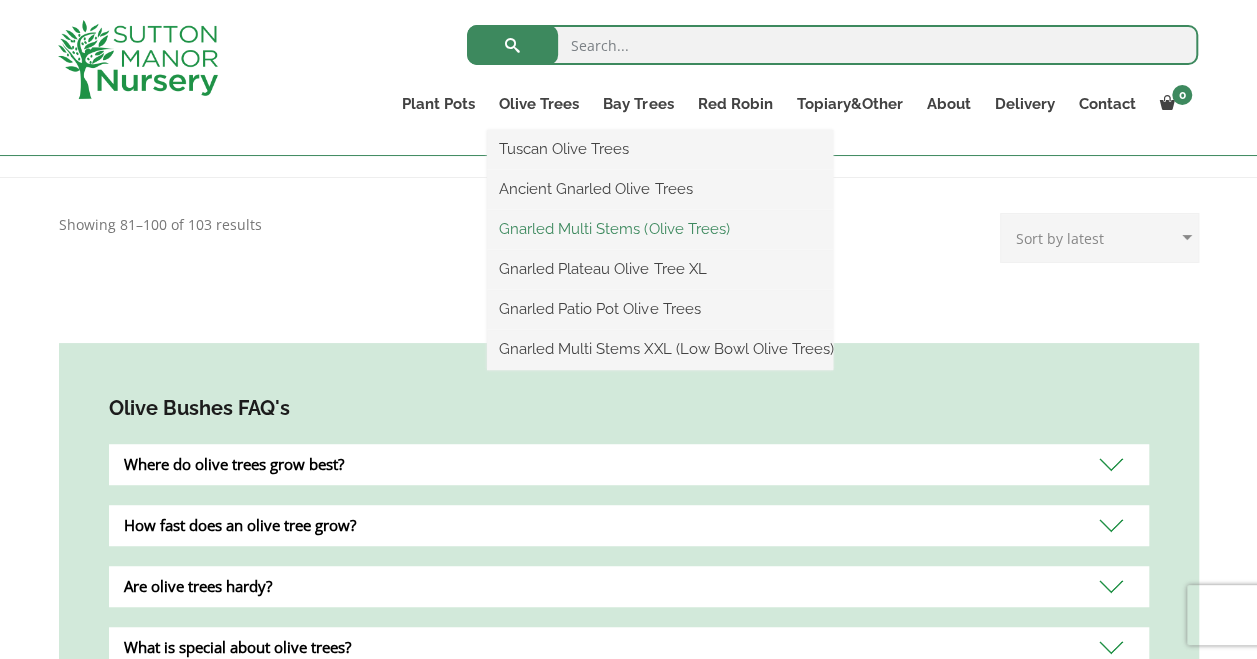 click on "Gnarled Multi Stems (Olive Trees)" at bounding box center (660, 229) 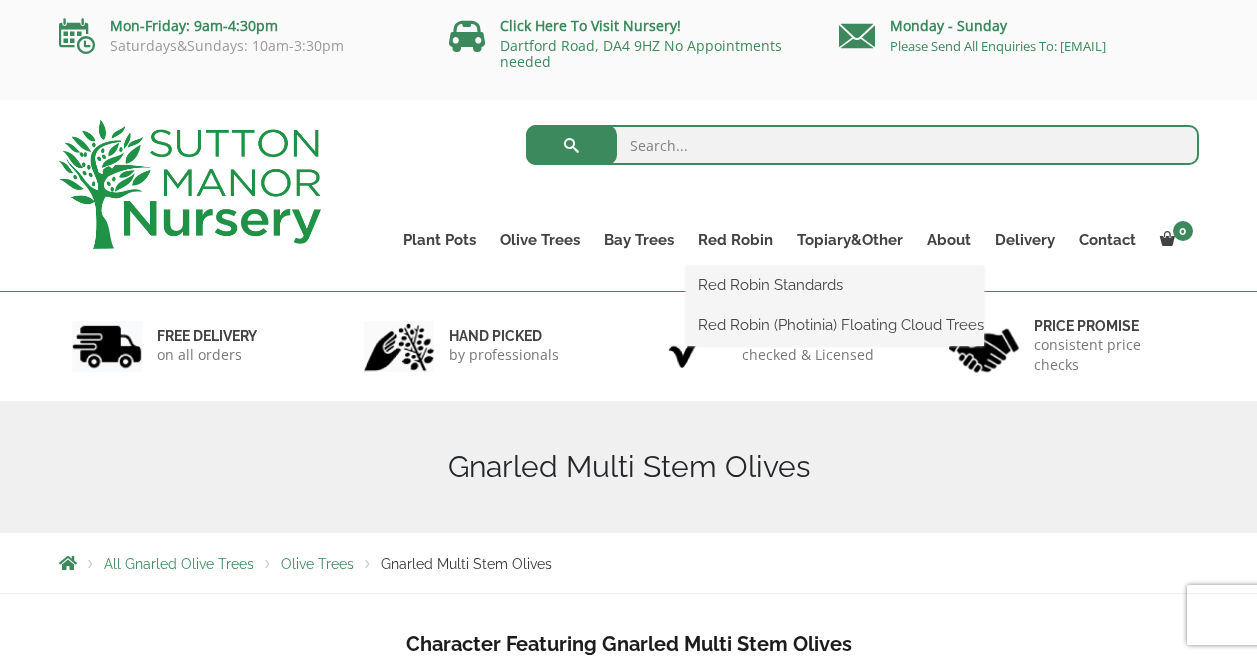 scroll, scrollTop: 0, scrollLeft: 0, axis: both 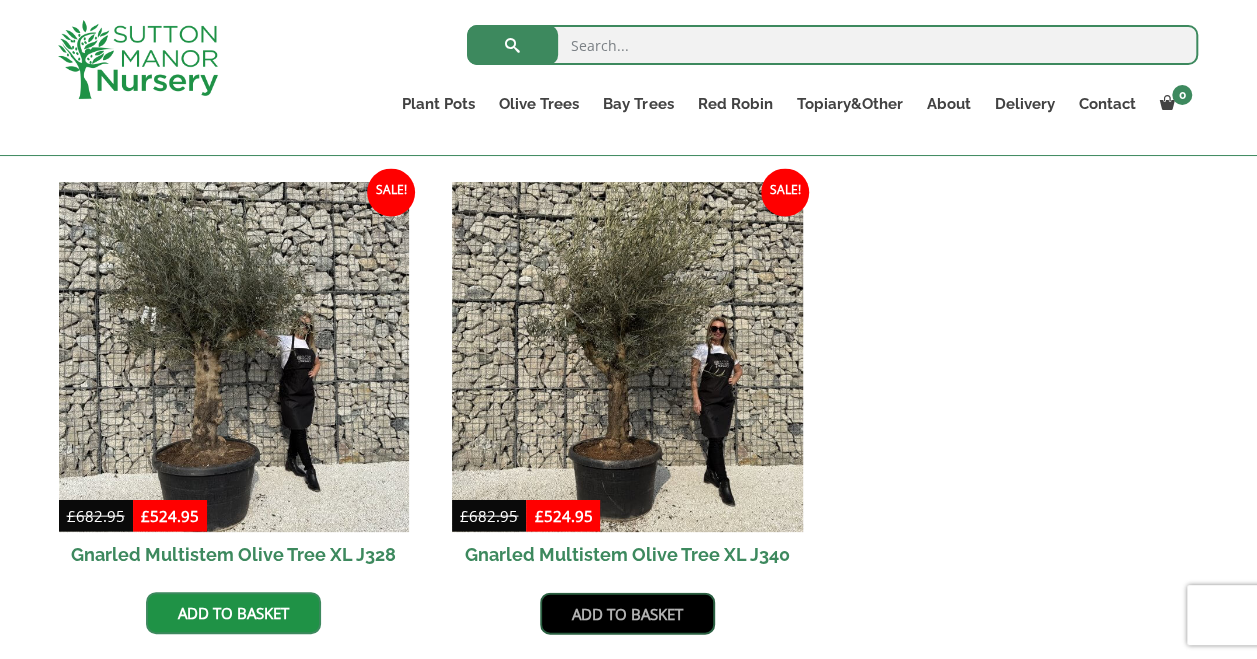 click on "Add to basket" at bounding box center [627, 613] 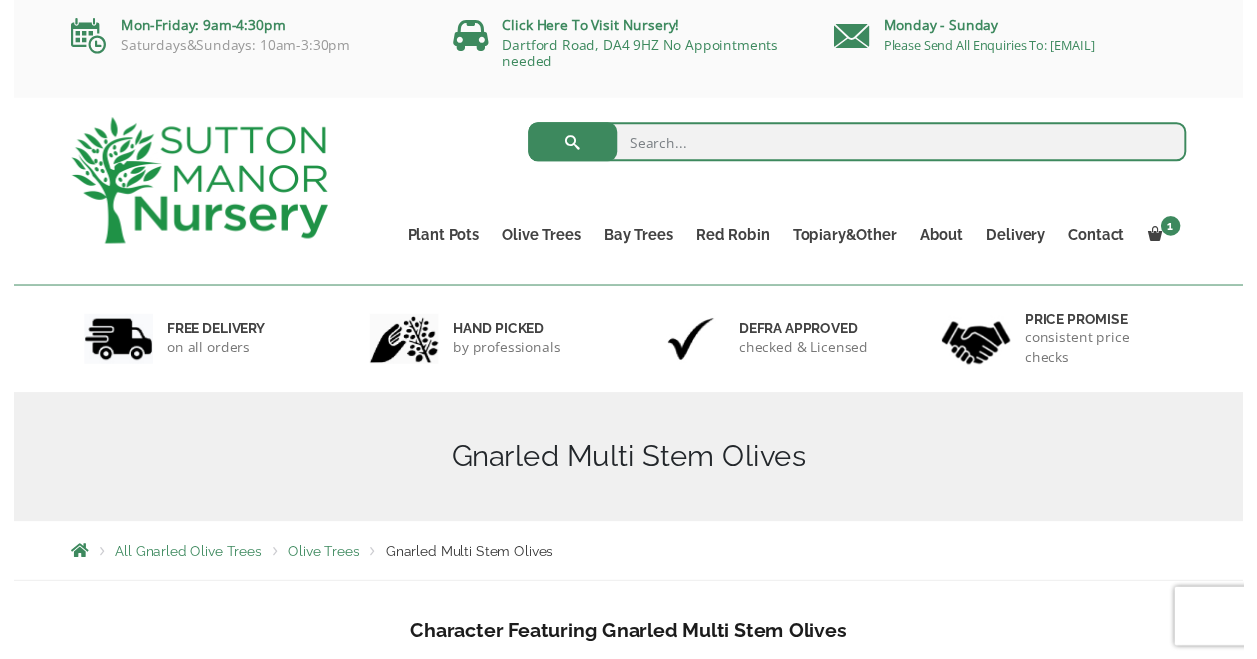 scroll, scrollTop: 0, scrollLeft: 0, axis: both 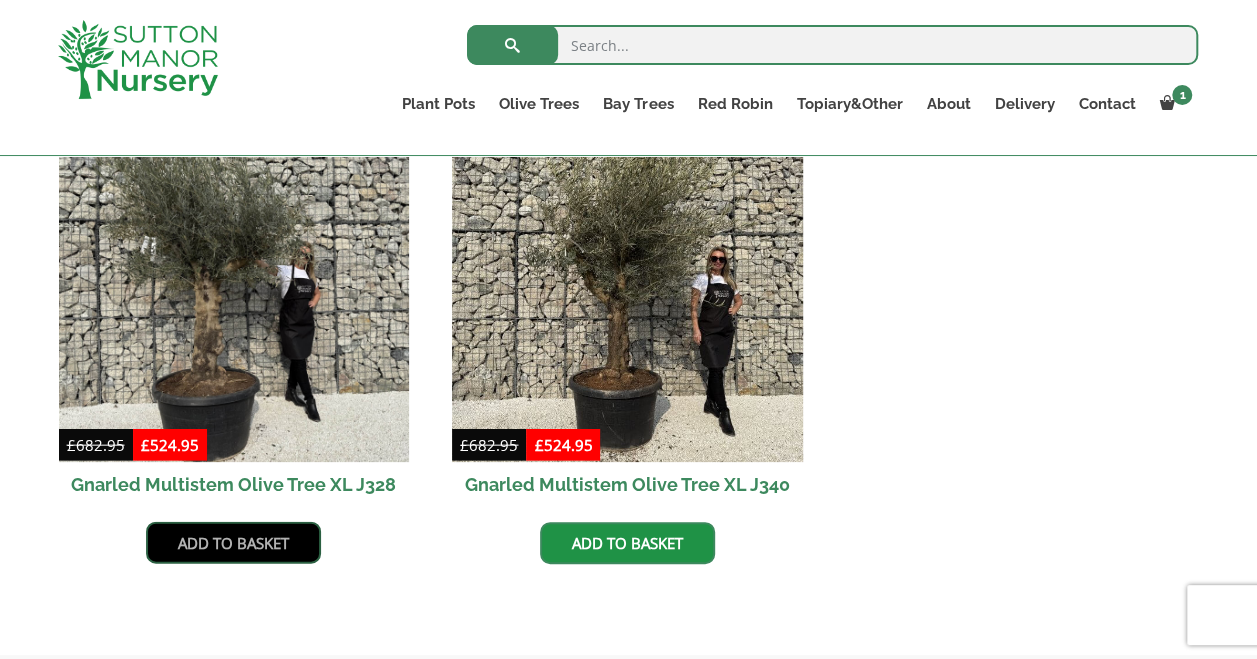 click on "Add to basket" at bounding box center (233, 543) 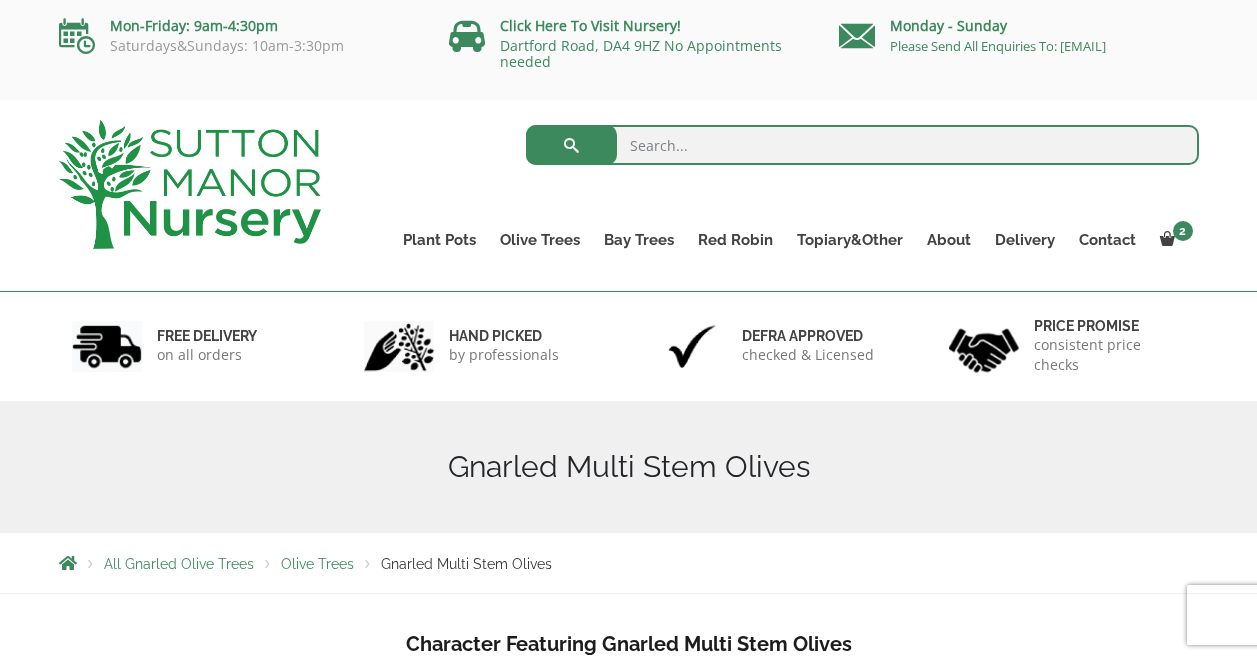scroll, scrollTop: 0, scrollLeft: 0, axis: both 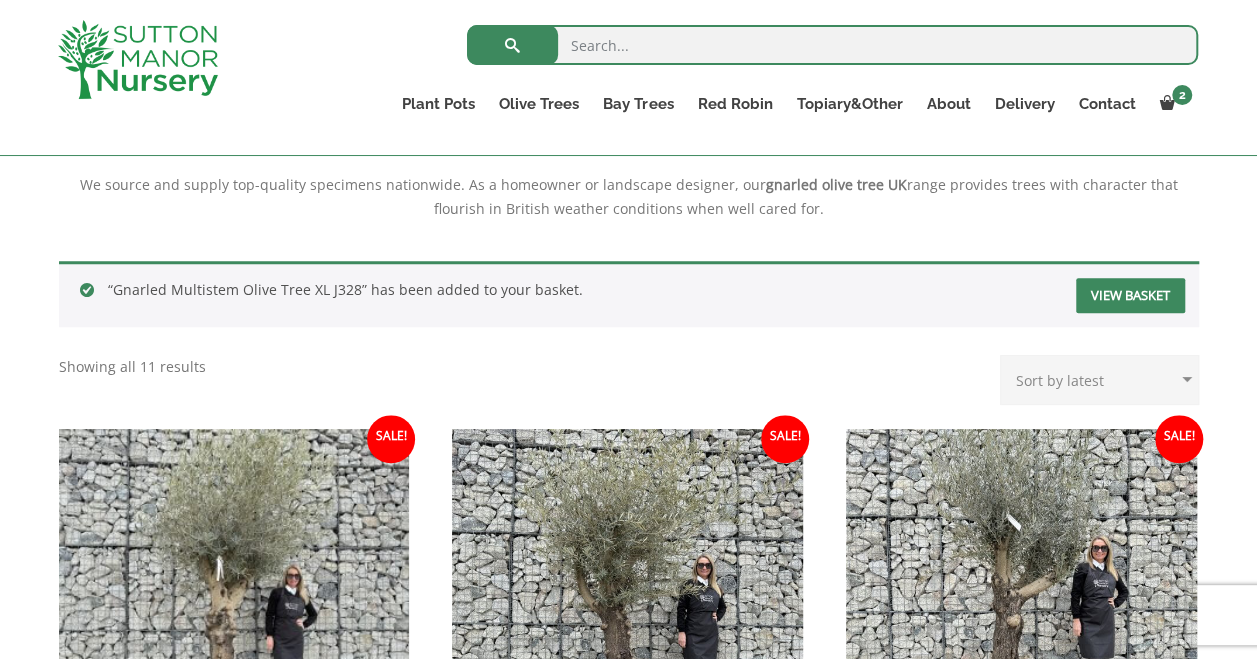 click on "2
×
Gnarled Multistem Olive Tree XL J340
1 ×  £ 524.95
×
Gnarled Multistem Olive Tree XL J328
1 ×  £ 524.95
Subtotal:   £ 1,049.90
View cart Checkout
Plant Pots
Resin Bonded Pots
The Milan Pots
The Capri Pots
The Brunello Pots
The Venice Cube Pots
The Barolo Pots
The Rome Bowl
The Olive Jar
The Sicilian Pots
The Mediterranean Pots
The San Marino Pots
The Tuscany Fruit Pots
The Pompei Pots
The Florence Oval Pot
The Alfresco Pots
100% Italian Terracotta
Shallow Bowl Grande
Rolled Rim Classico
Cylinders Traditionals
Squares And Troughs
Jars And Urns
The Atlantis Pots
The Old Stone Pots
The Iron Stone Pots
Fibre Clay Pots
Vietnamese Pots
Olive Trees" at bounding box center (628, 1112) 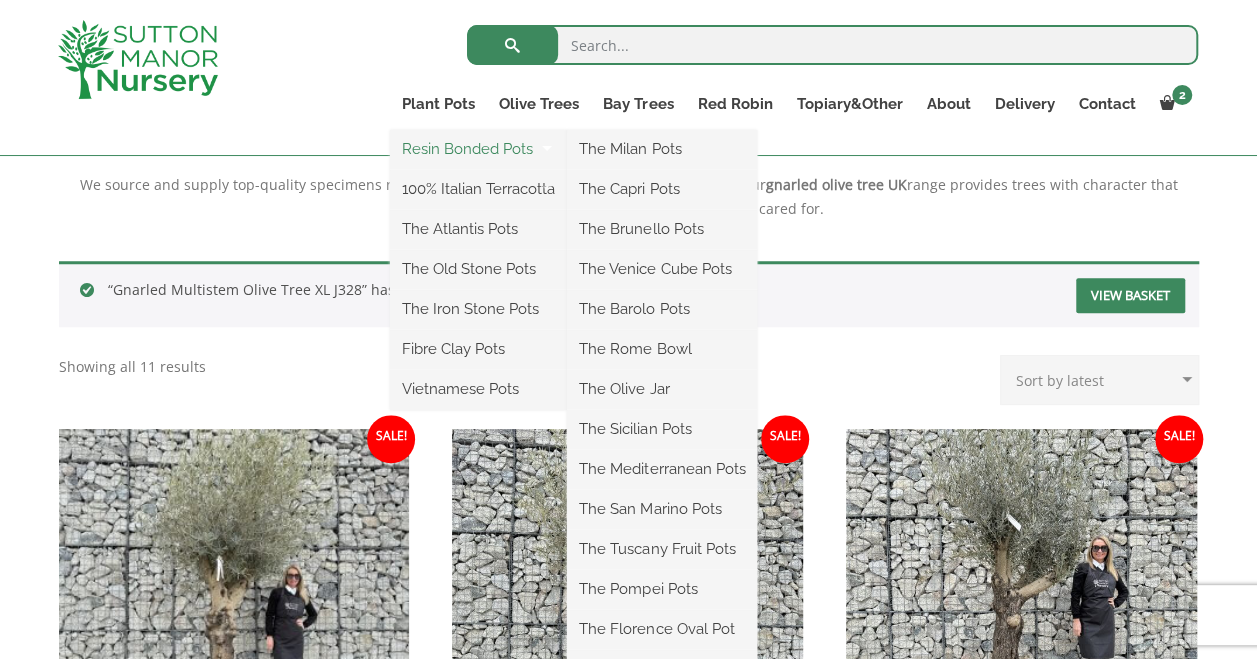 click on "Resin Bonded Pots" at bounding box center (478, 149) 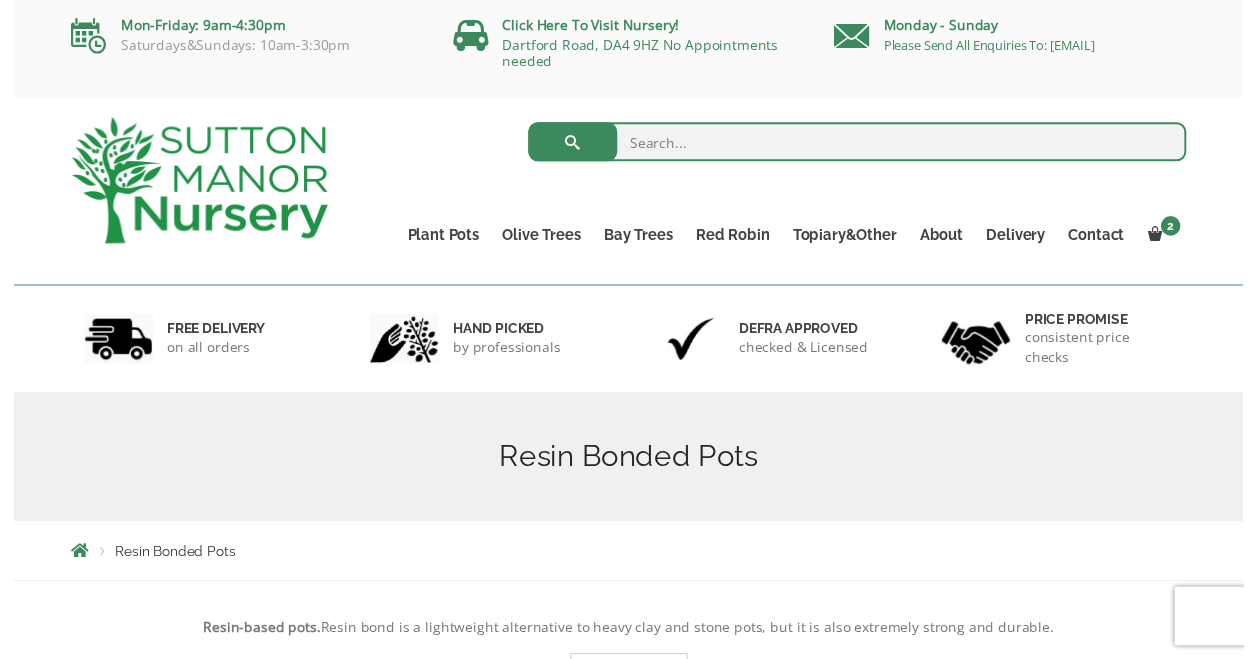 scroll, scrollTop: 0, scrollLeft: 0, axis: both 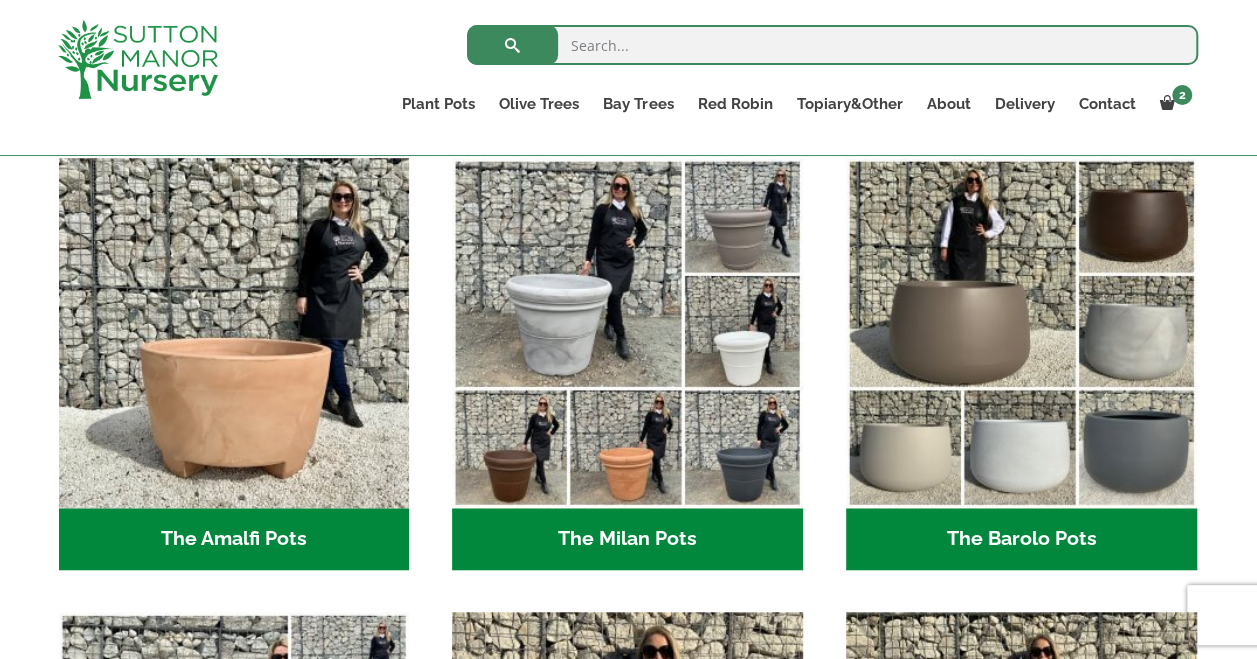 click on "The Amalfi Pots  (3)" at bounding box center [234, 539] 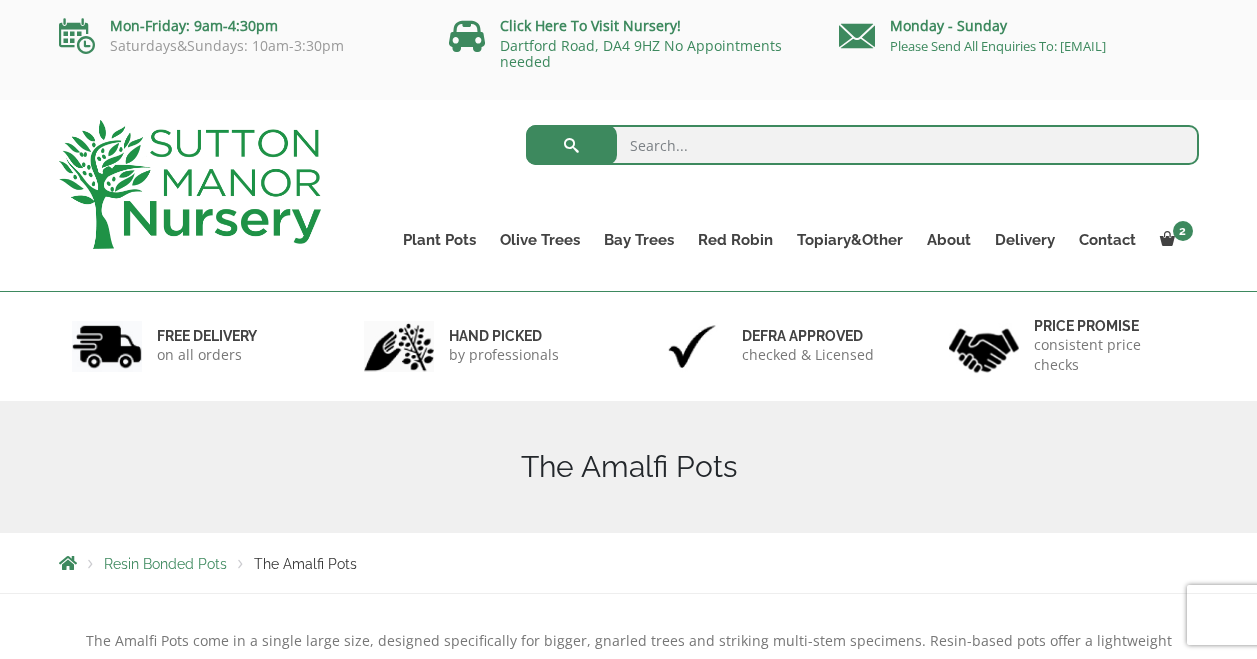 scroll, scrollTop: 0, scrollLeft: 0, axis: both 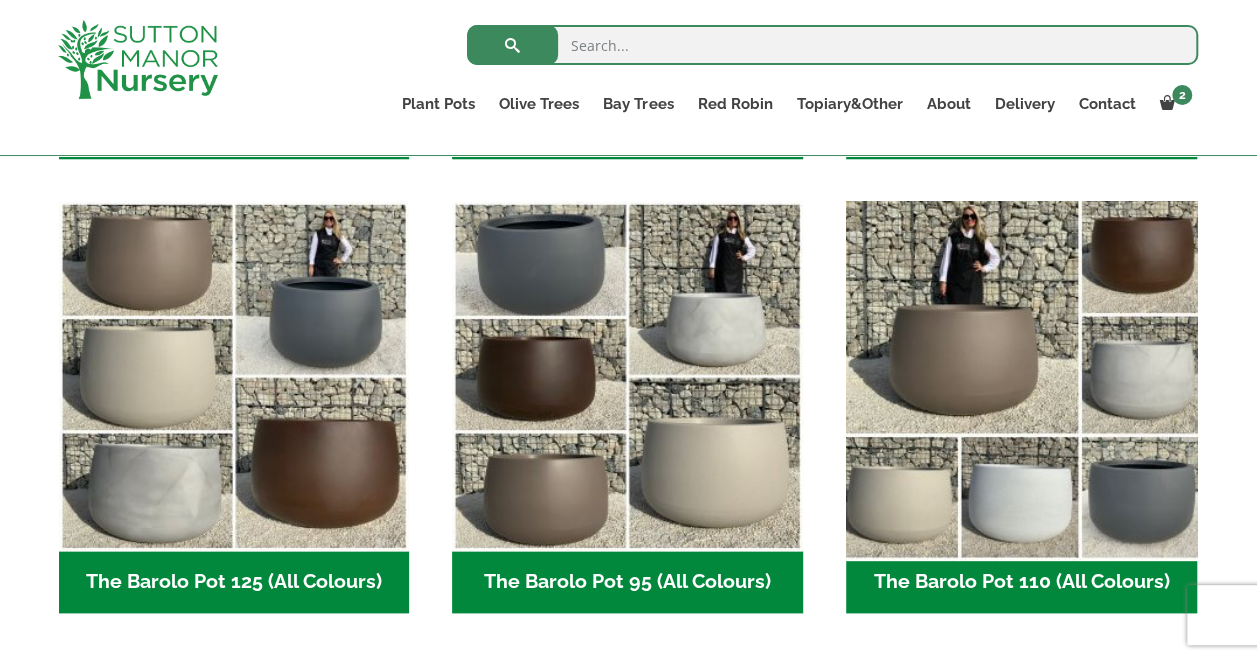 click at bounding box center [1021, 376] 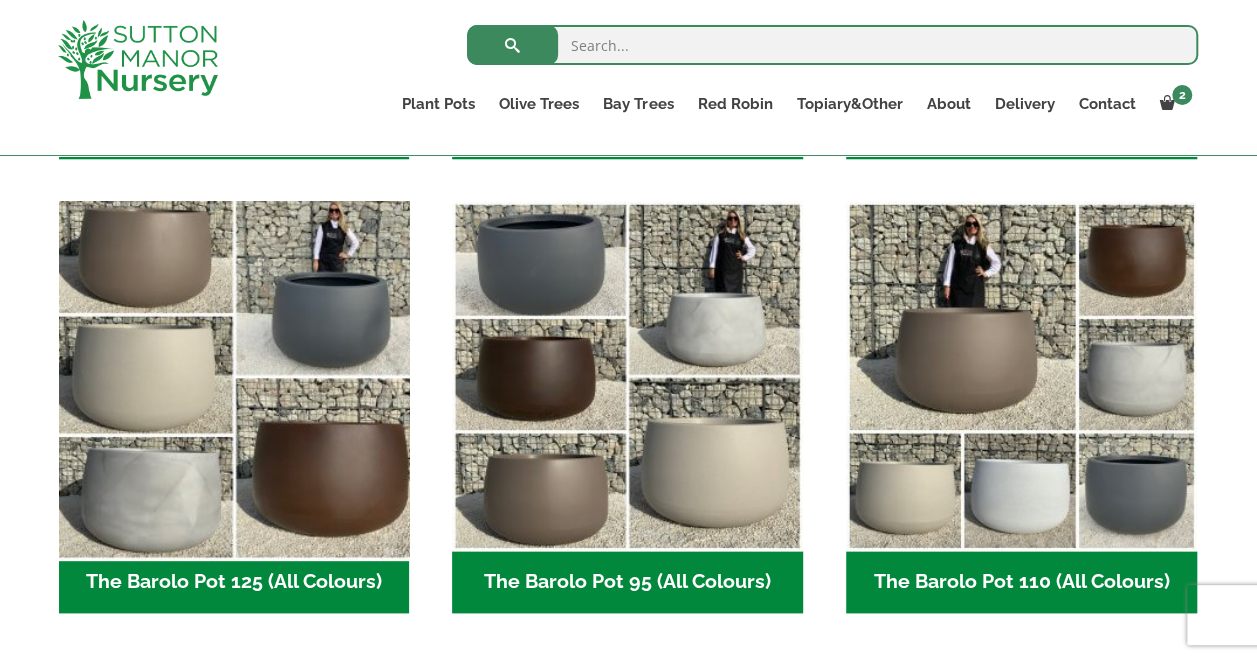 click at bounding box center [234, 376] 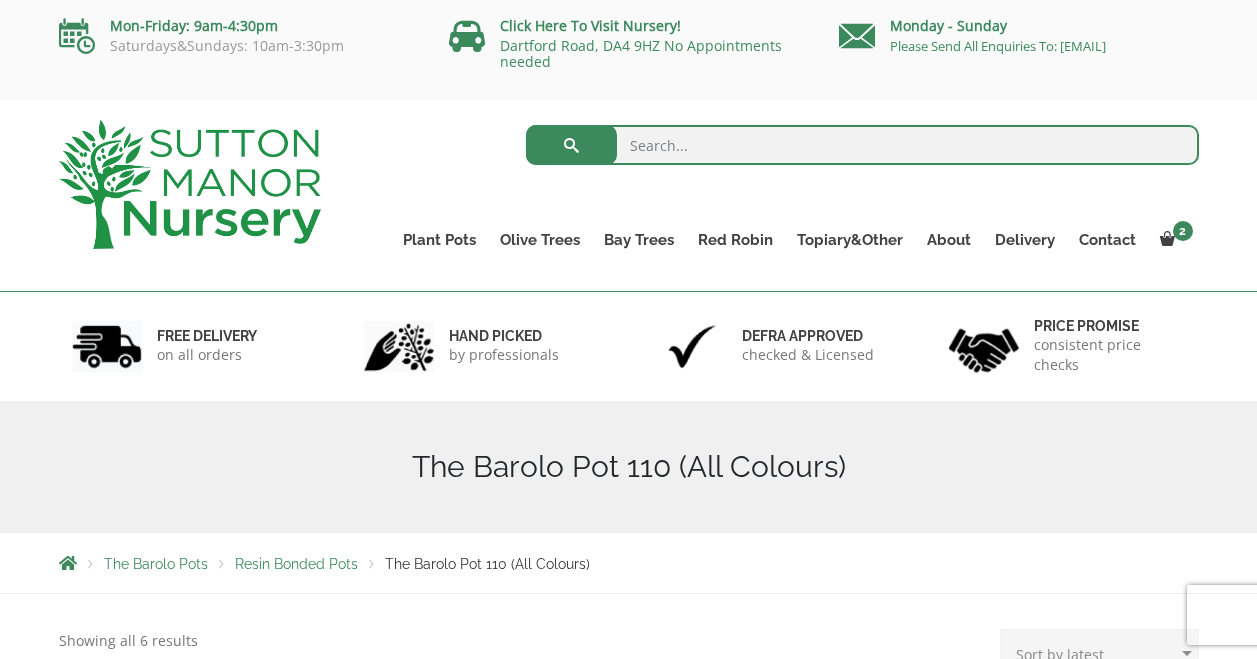 scroll, scrollTop: 0, scrollLeft: 0, axis: both 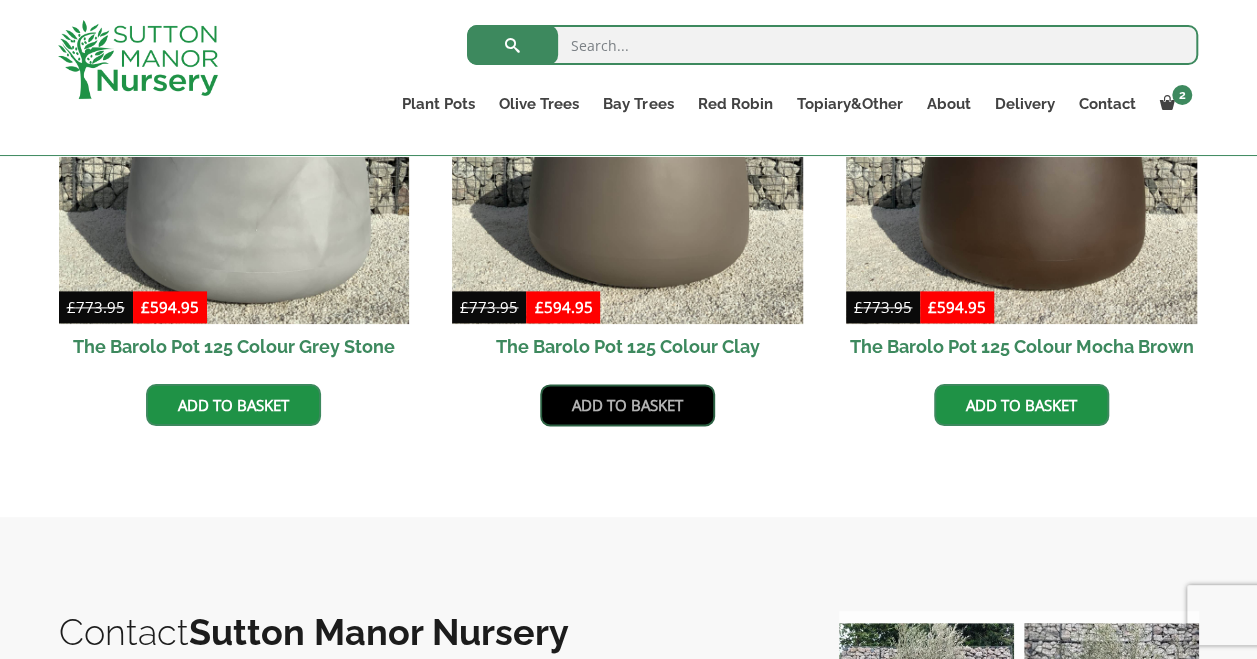 click on "Add to basket" at bounding box center [627, 405] 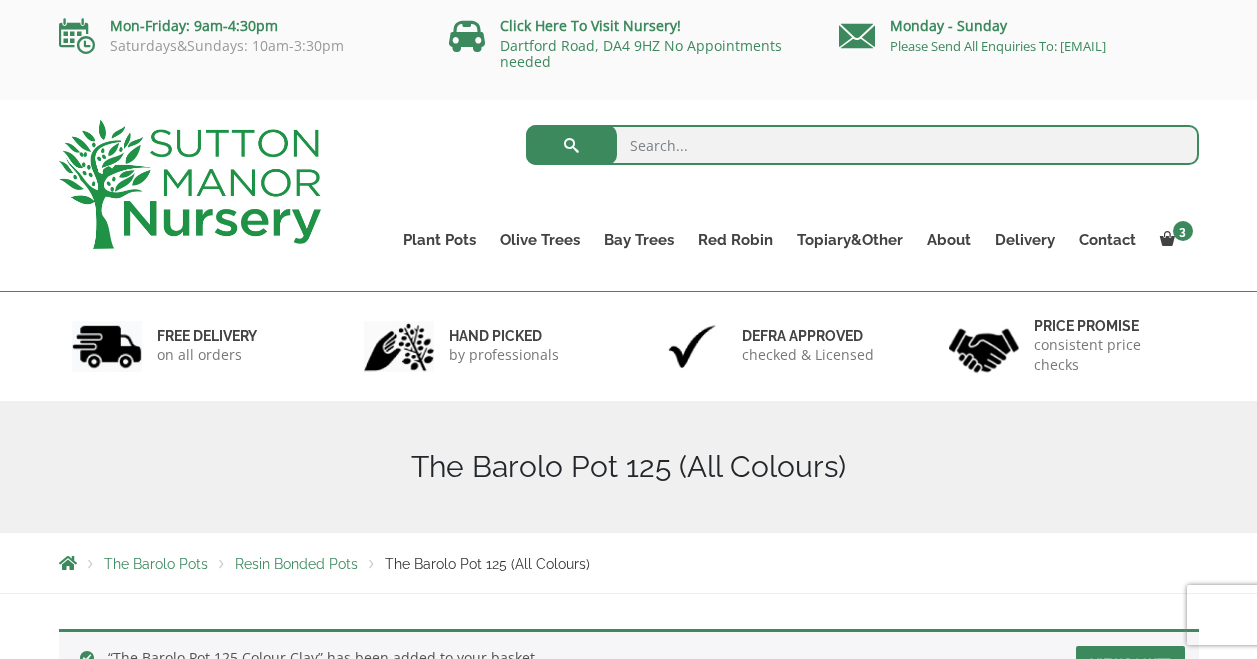 scroll, scrollTop: 0, scrollLeft: 0, axis: both 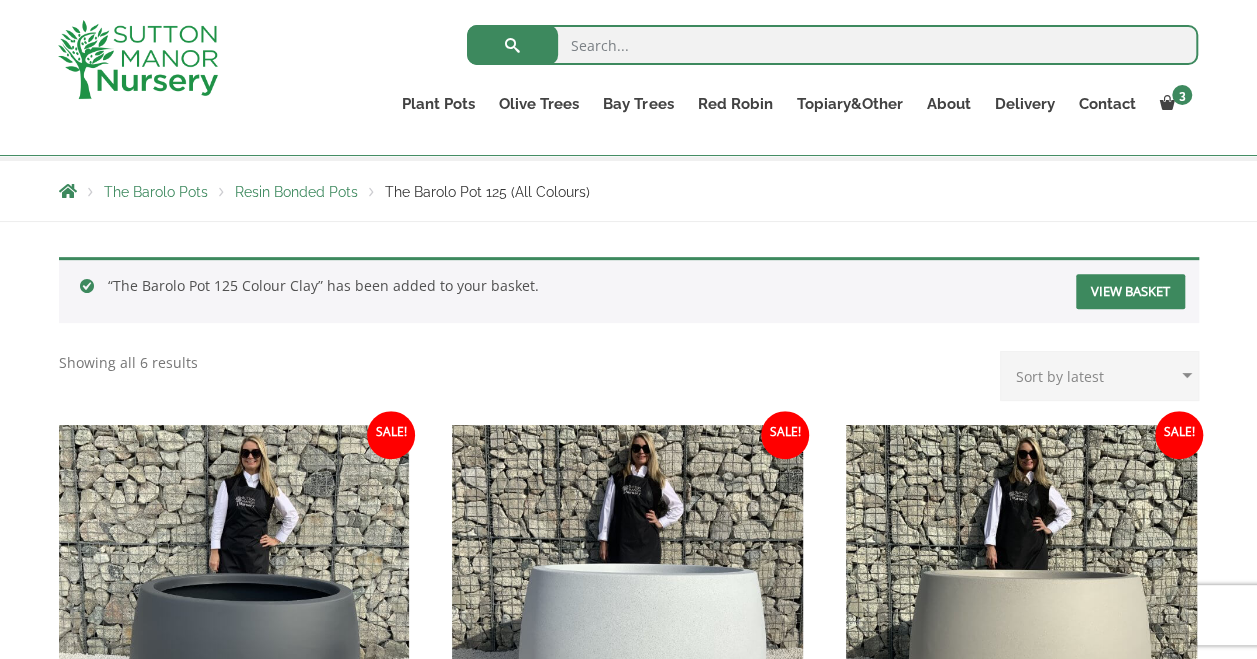 click on "View basket" at bounding box center [1130, 291] 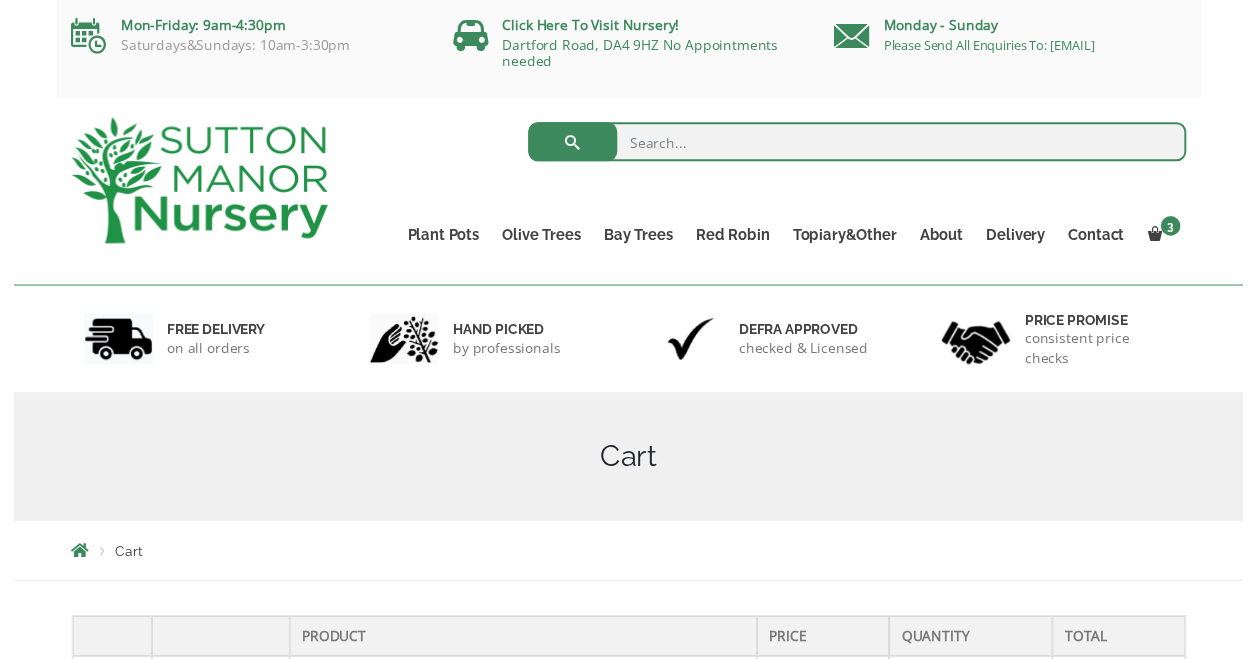 scroll, scrollTop: 0, scrollLeft: 0, axis: both 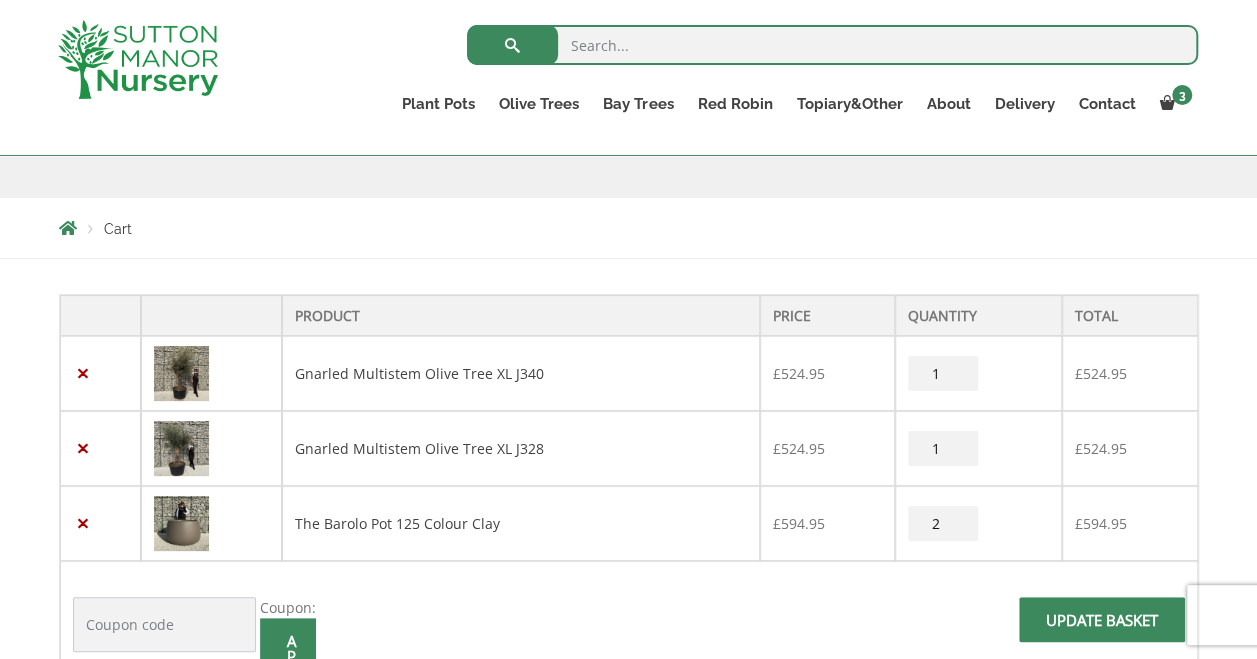 type on "2" 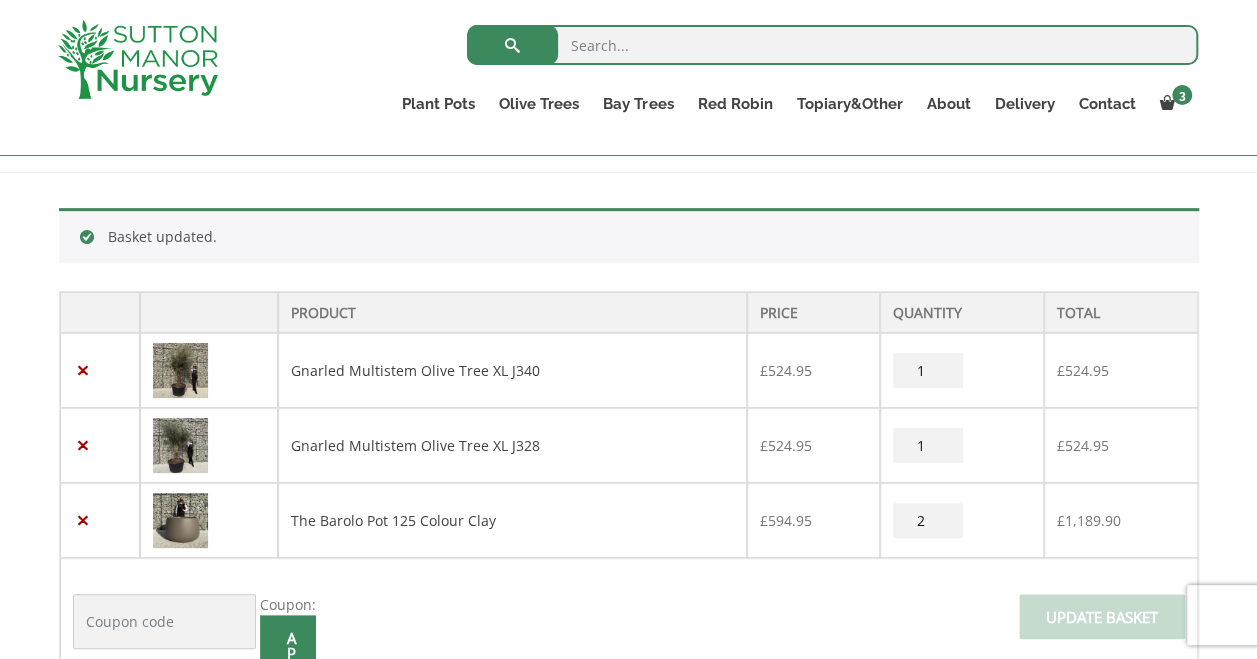 scroll, scrollTop: 492, scrollLeft: 0, axis: vertical 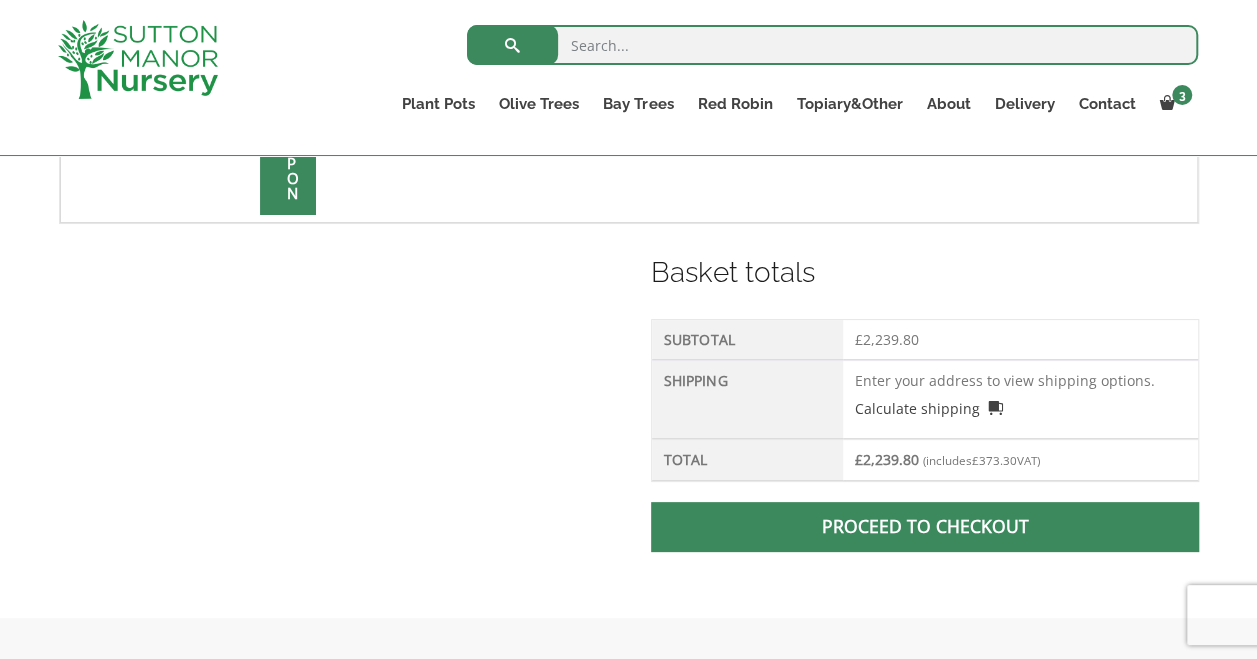 click on "Enter your address to view shipping options.
Calculate shipping
Select a country…
Guernsey United Kingdom (UK)
Update totals" at bounding box center (1020, 399) 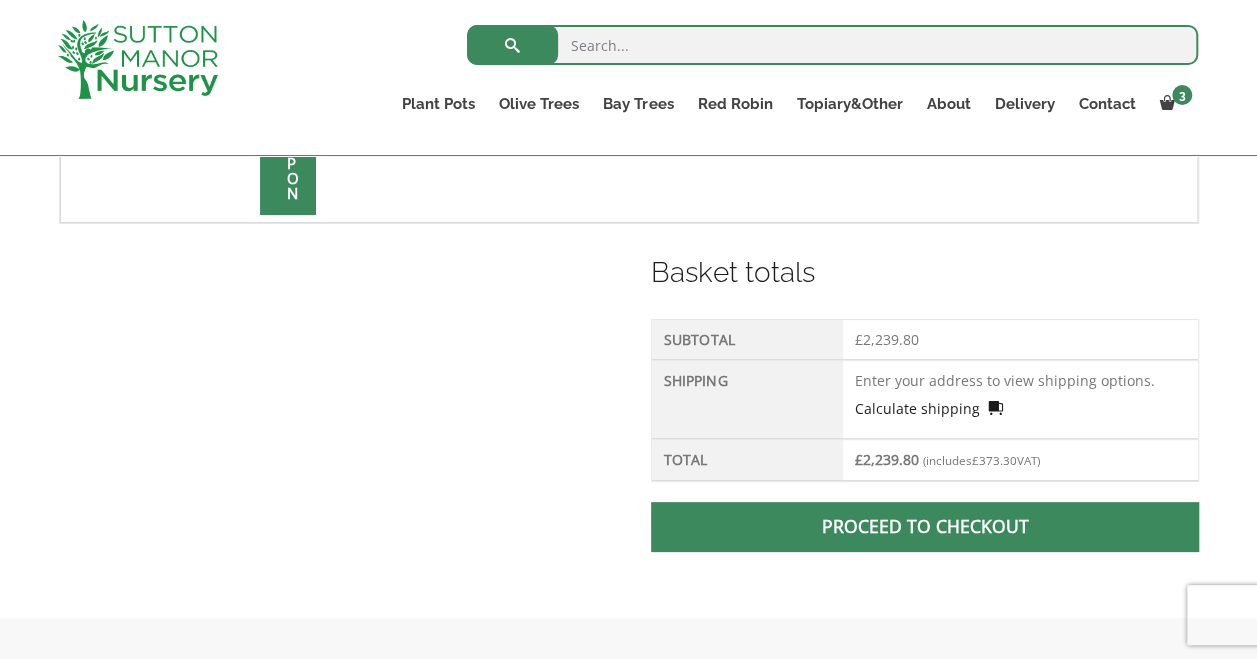 click on "Calculate shipping" at bounding box center [929, 408] 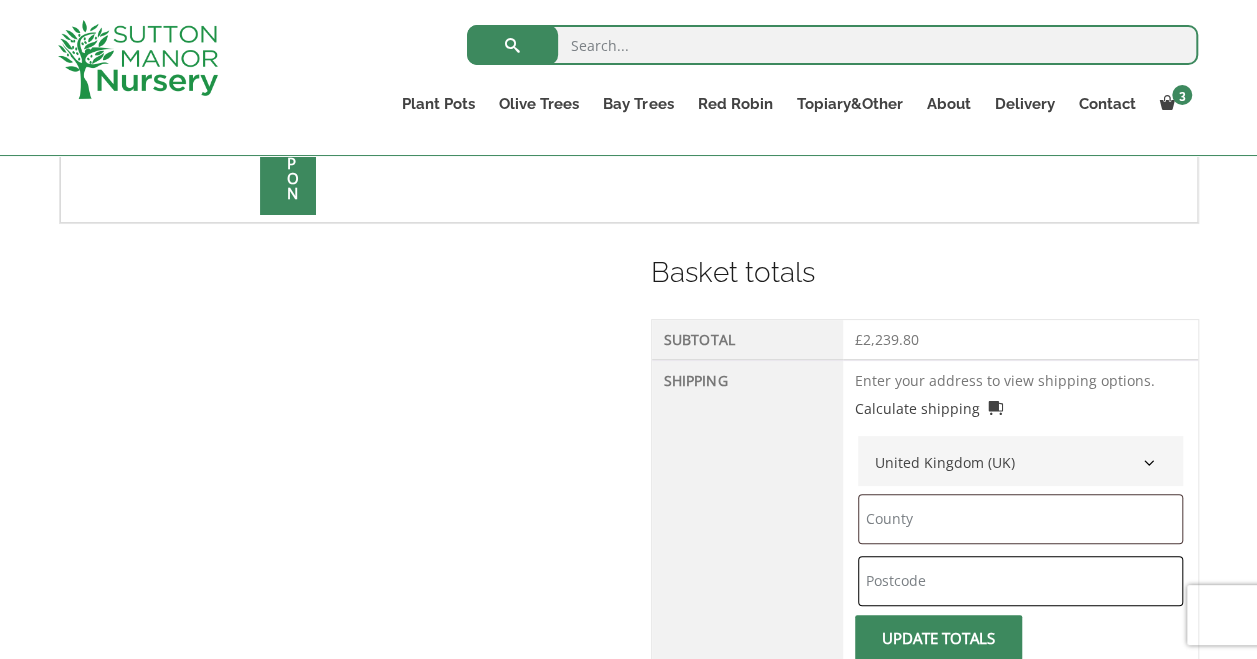 click at bounding box center (1020, 581) 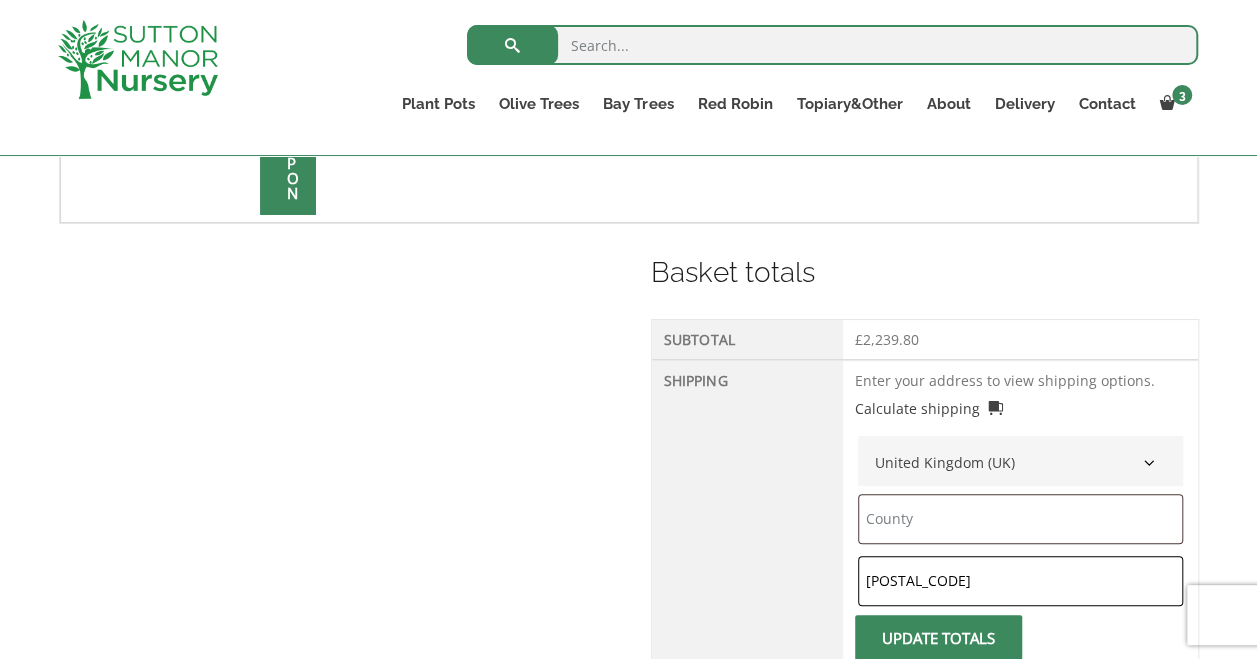 type on "[POSTAL_CODE]" 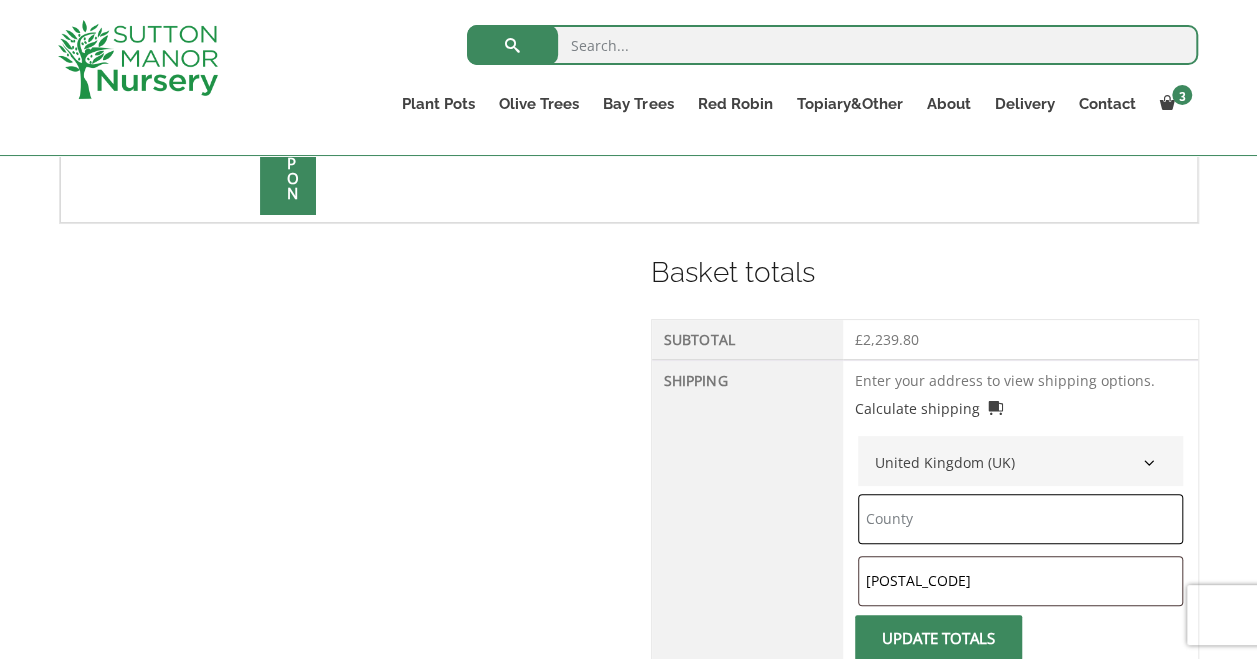 click at bounding box center [1020, 519] 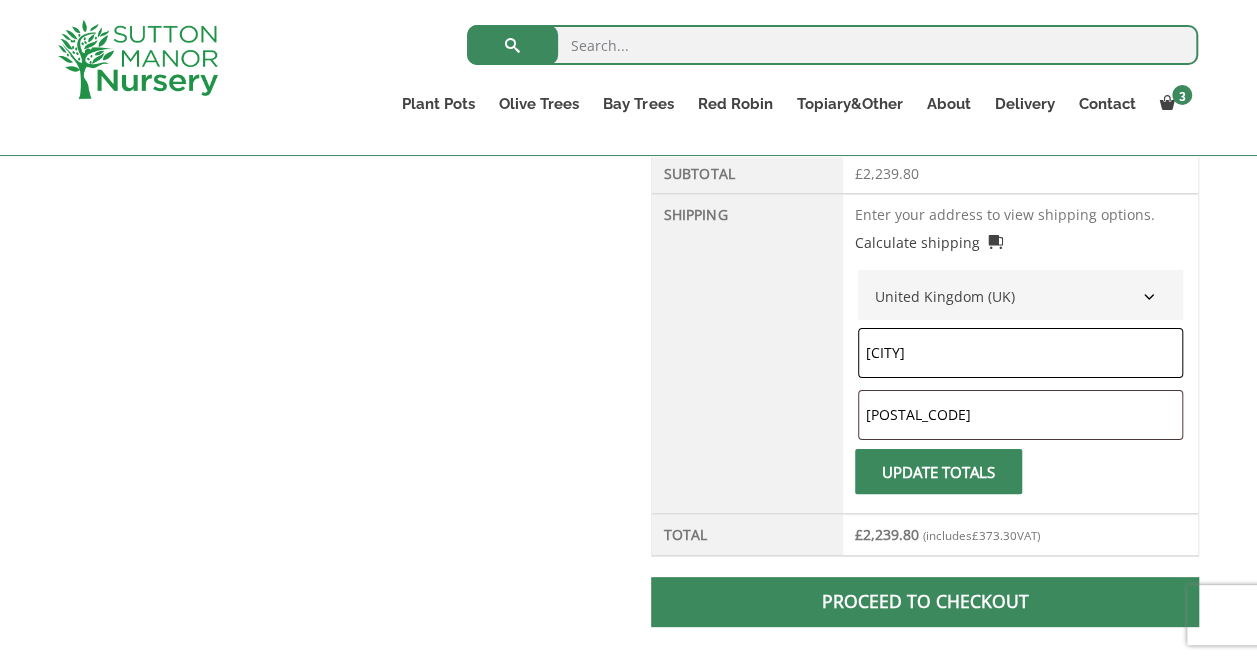scroll, scrollTop: 1150, scrollLeft: 0, axis: vertical 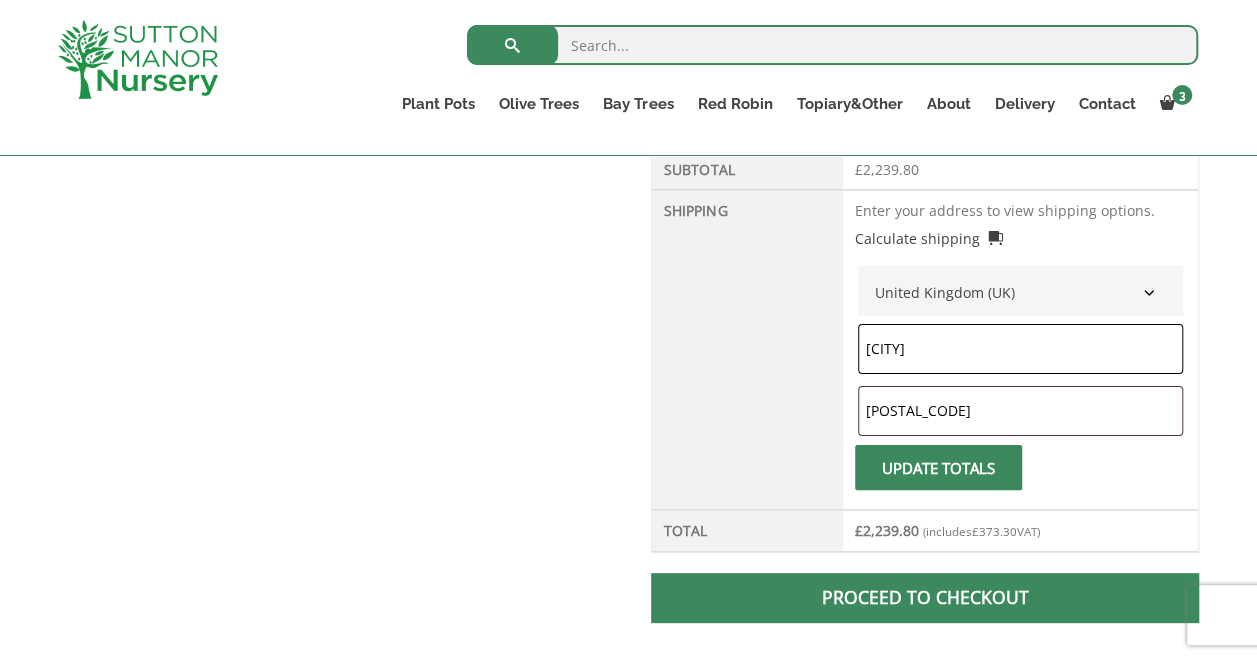 type on "dorset" 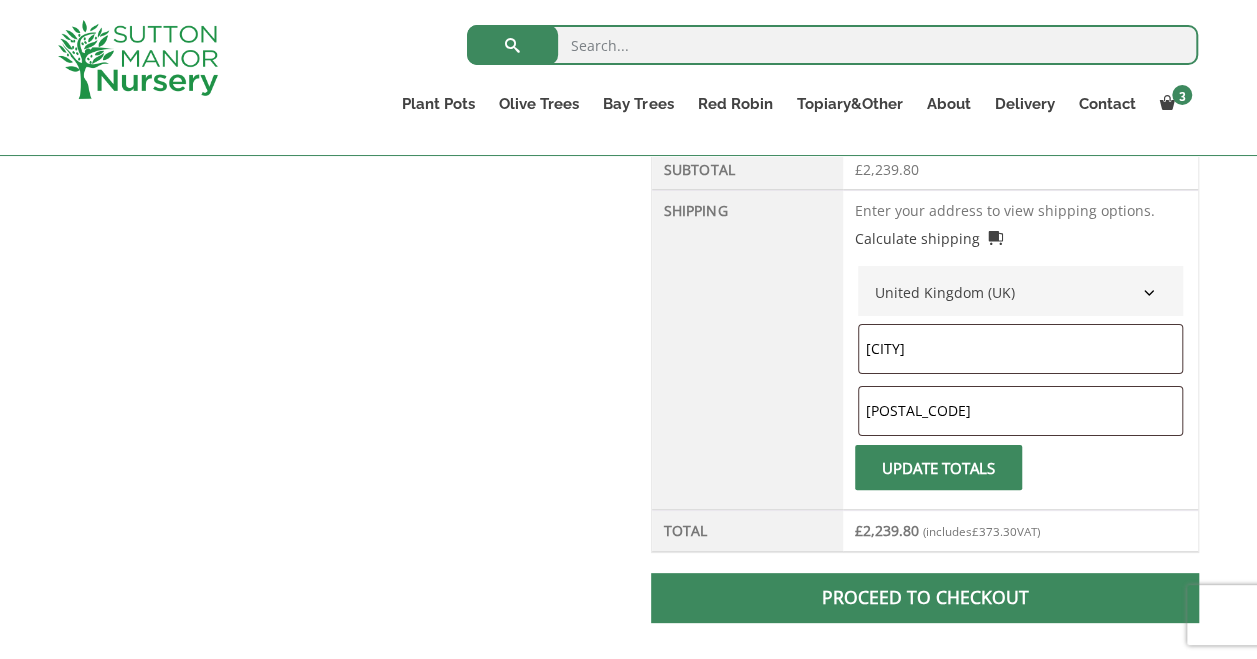 click on "Update totals" at bounding box center (938, 467) 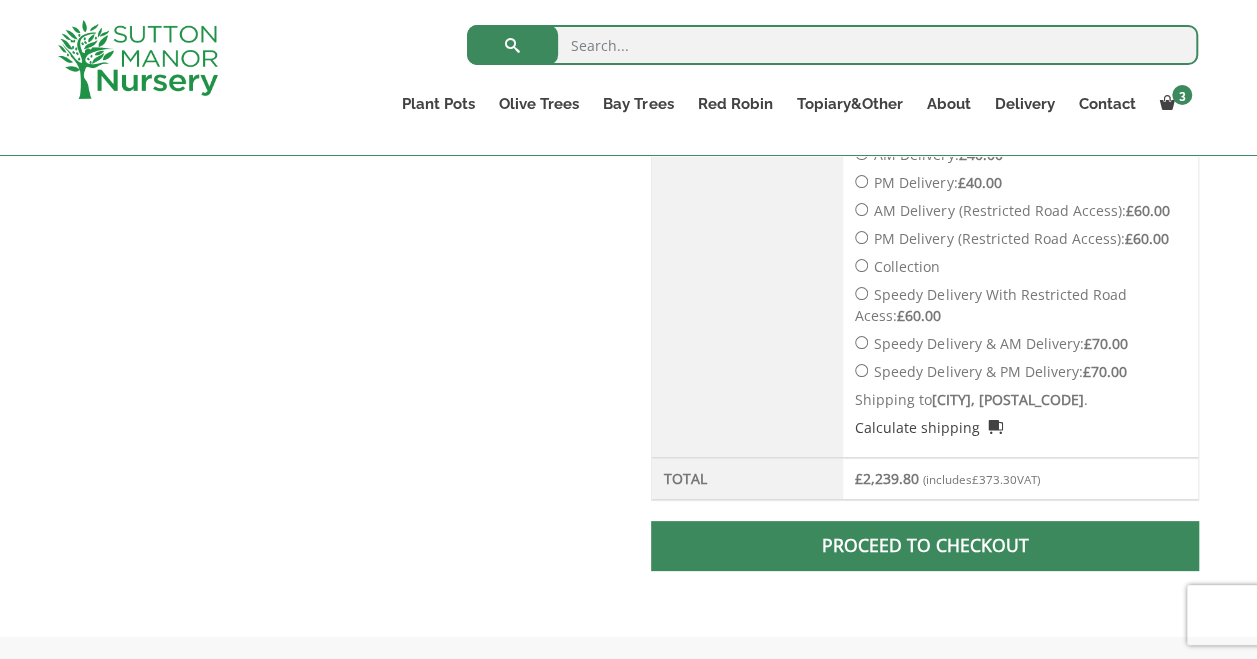 scroll, scrollTop: 1303, scrollLeft: 0, axis: vertical 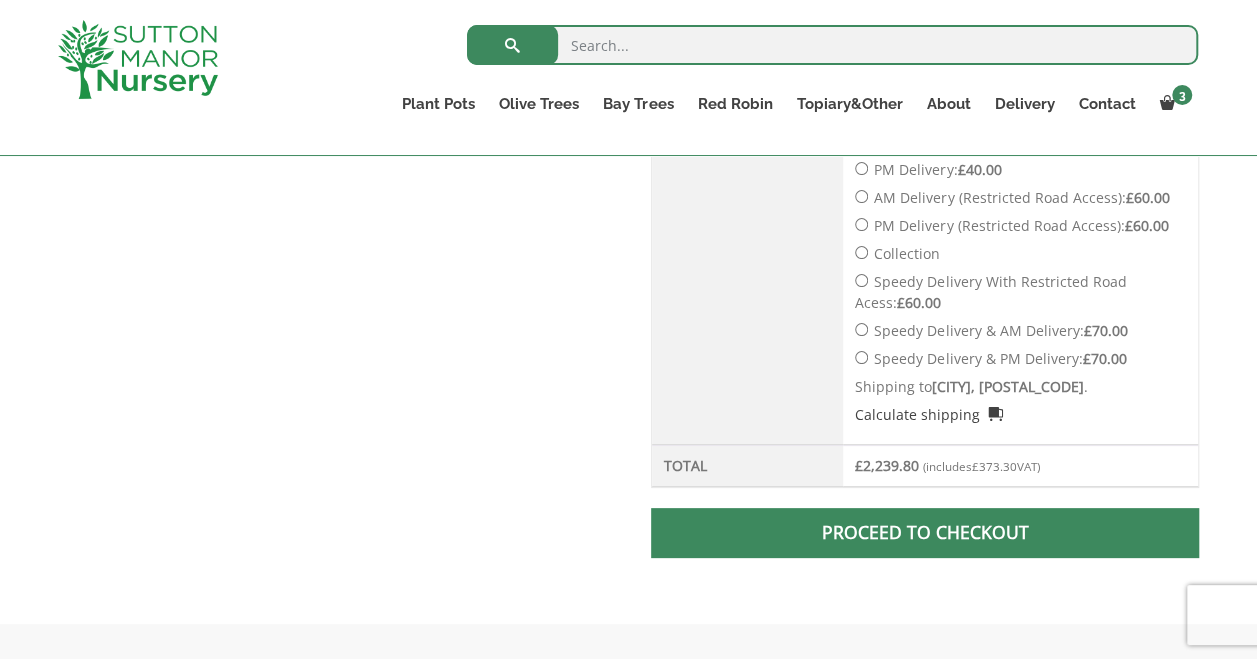 click at bounding box center (925, 533) 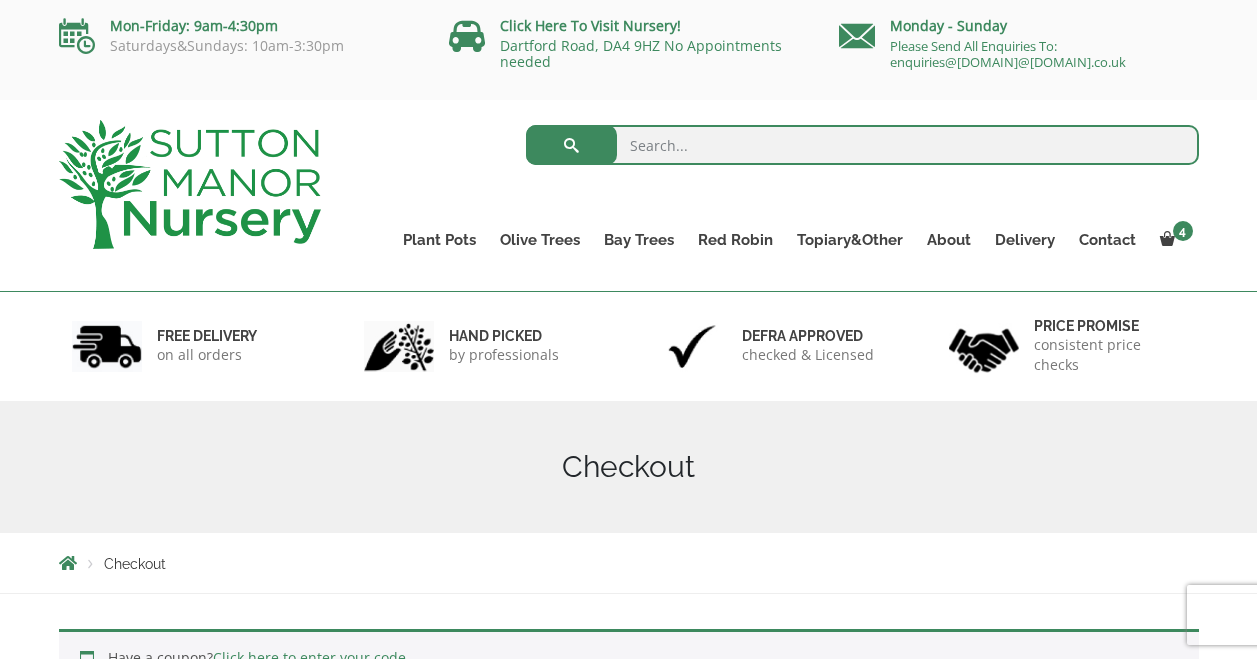 scroll, scrollTop: 0, scrollLeft: 0, axis: both 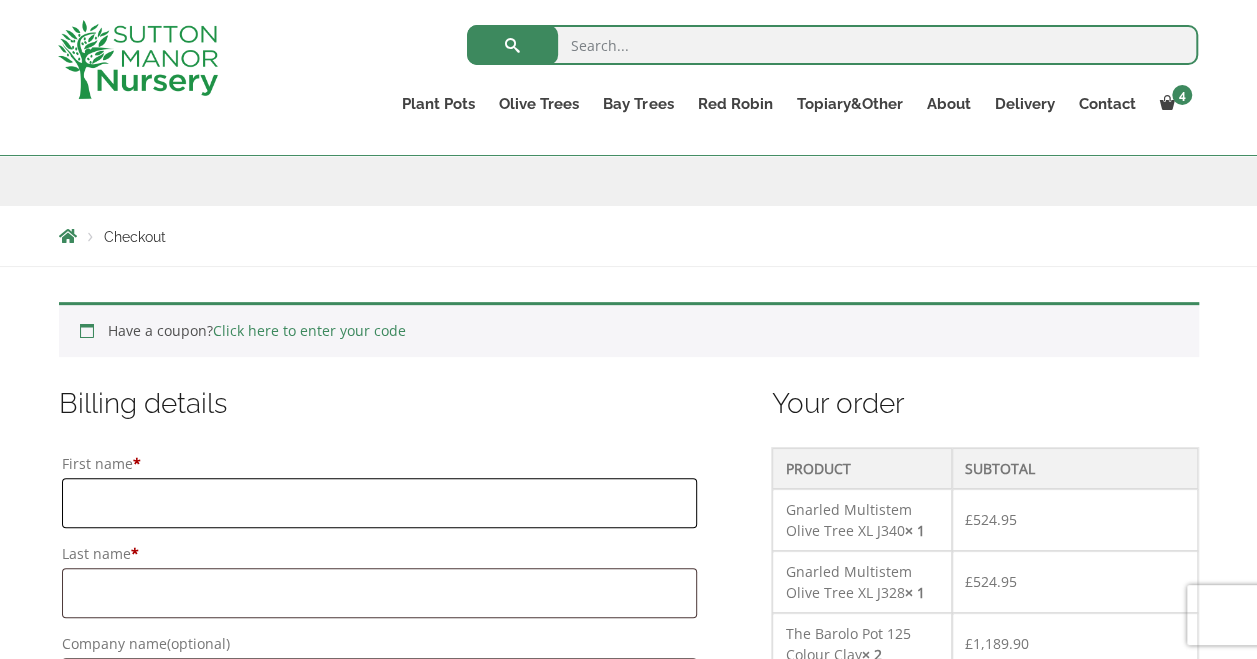 click on "First name  *" at bounding box center (380, 503) 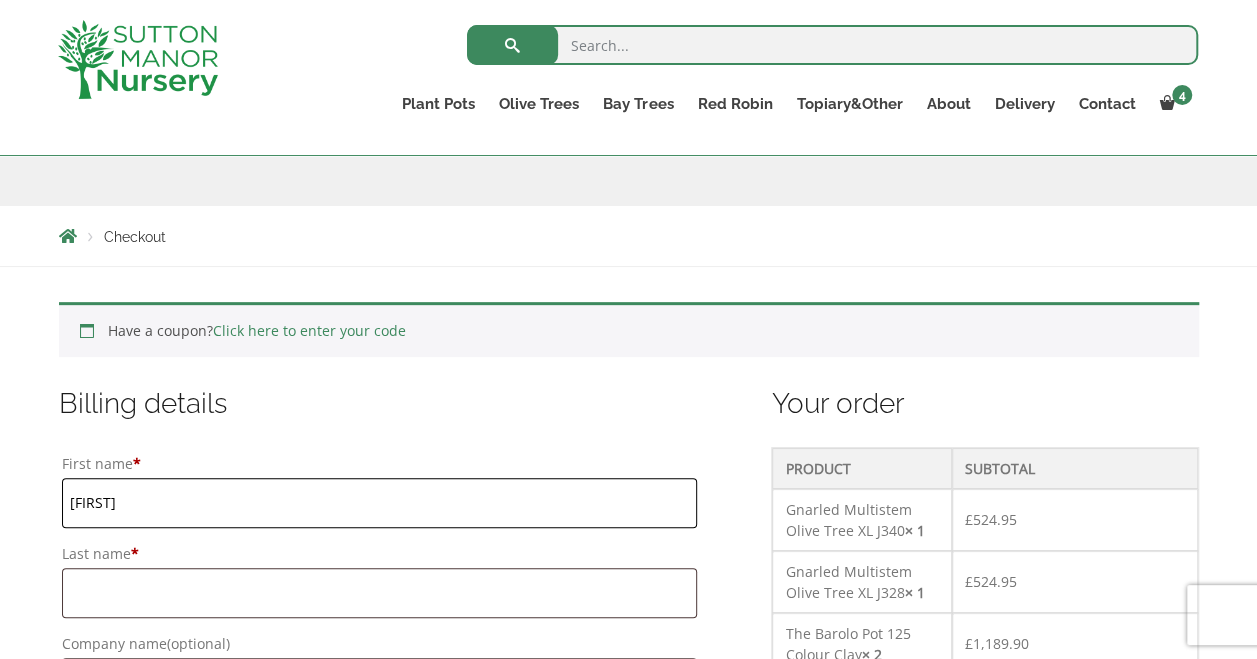 type on "gervase" 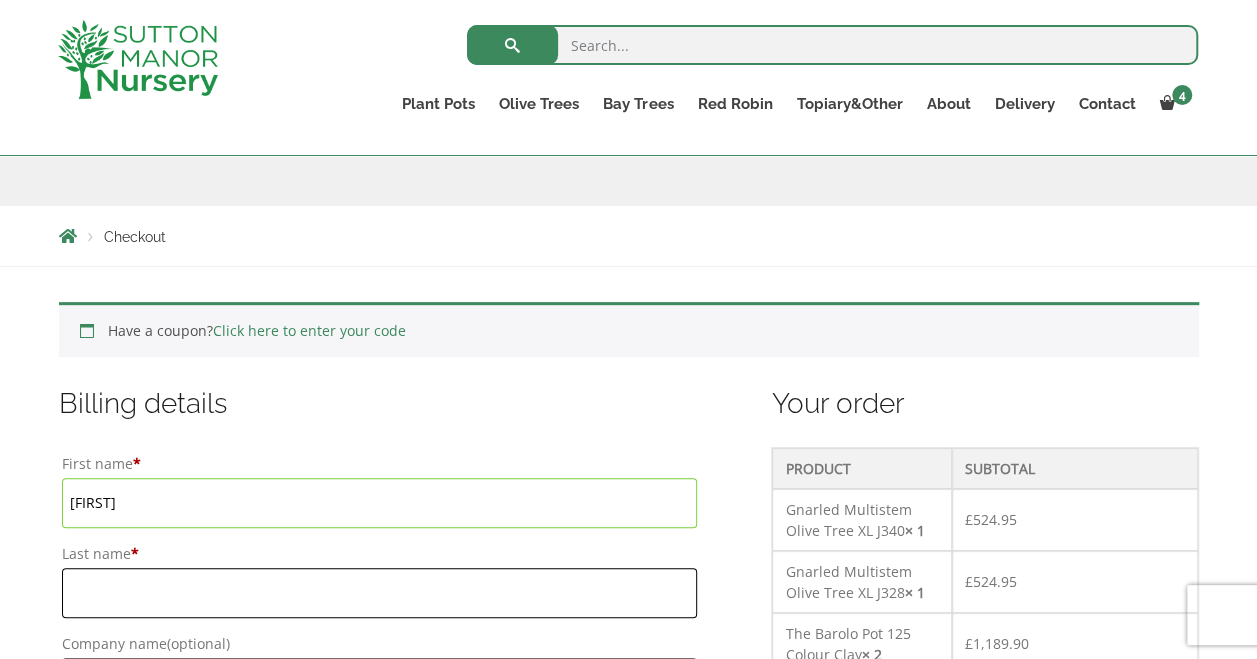click on "Last name  *" at bounding box center [380, 593] 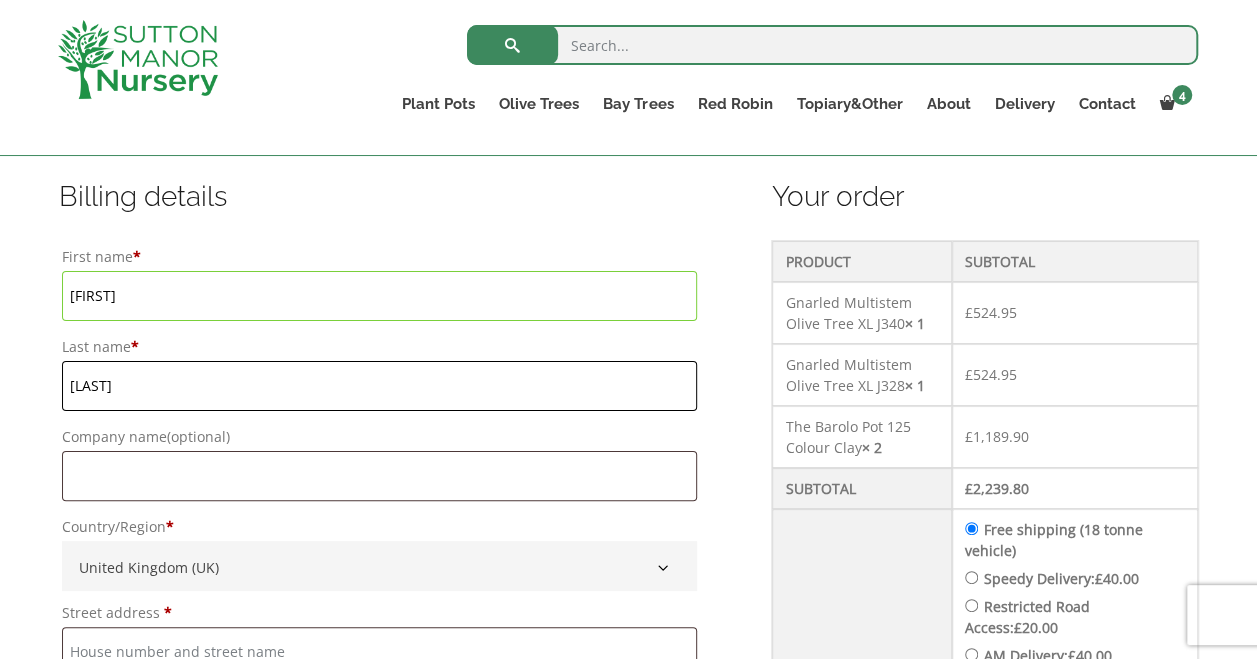 scroll, scrollTop: 502, scrollLeft: 0, axis: vertical 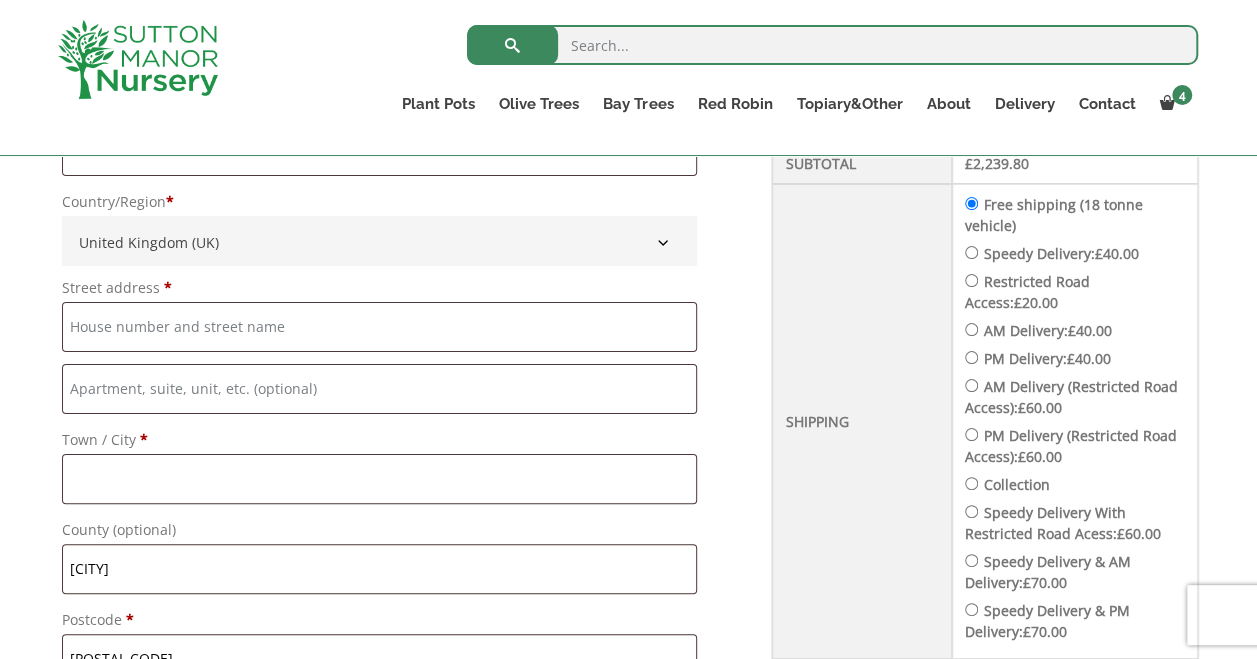 type on "macgregor" 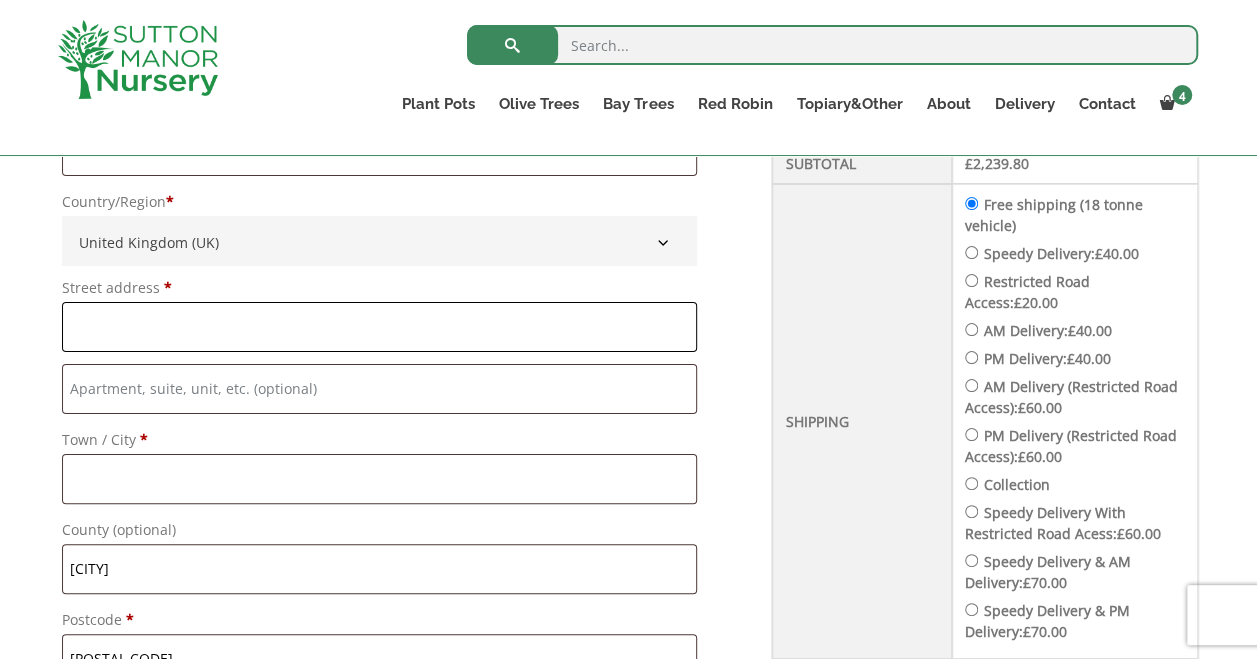 click on "Street address   *" at bounding box center [380, 327] 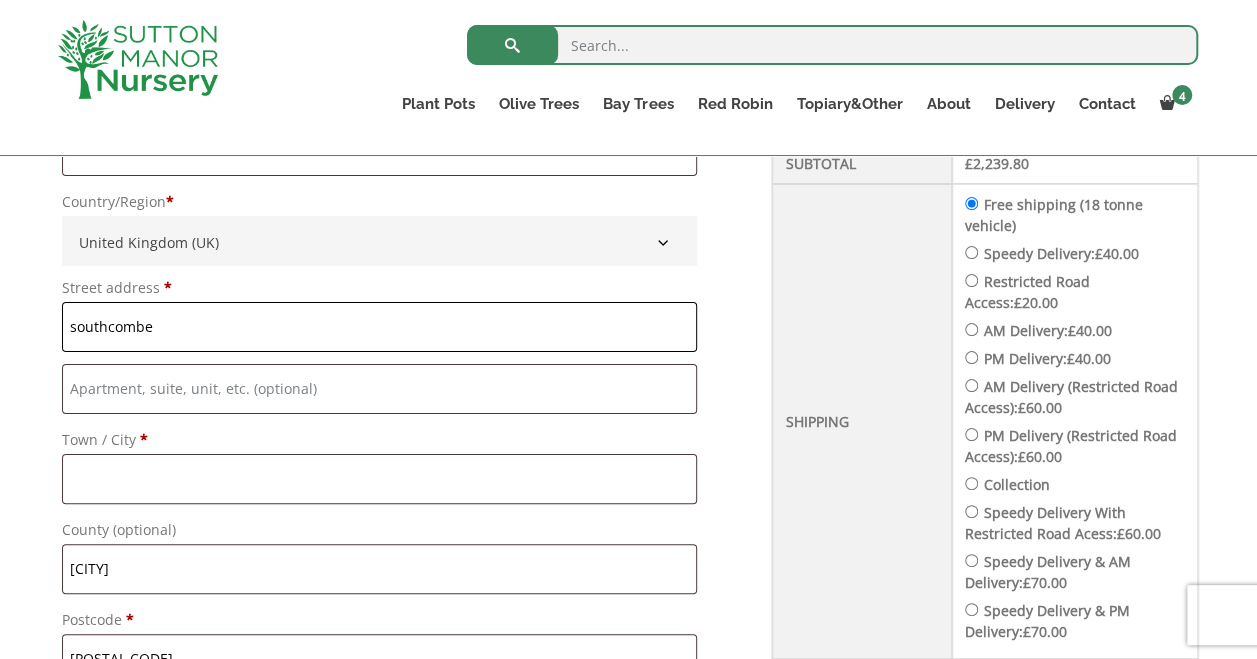 type on "southcombe" 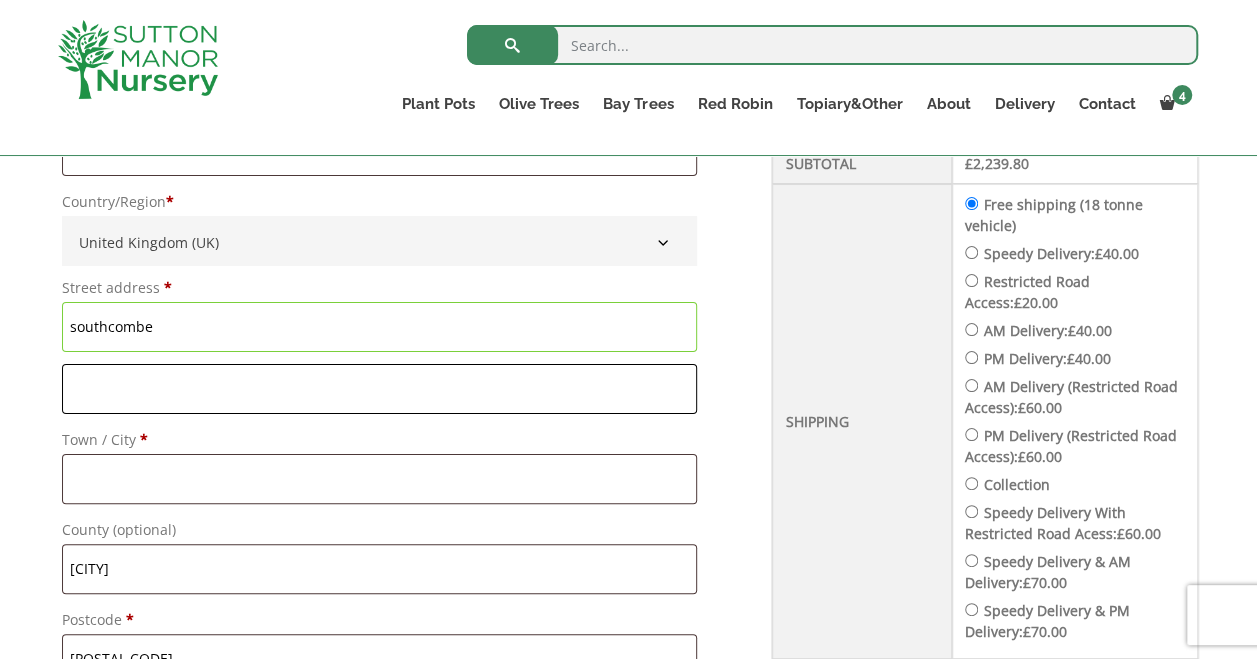 click on "Flat, suite, unit, etc.   (optional)" at bounding box center (380, 389) 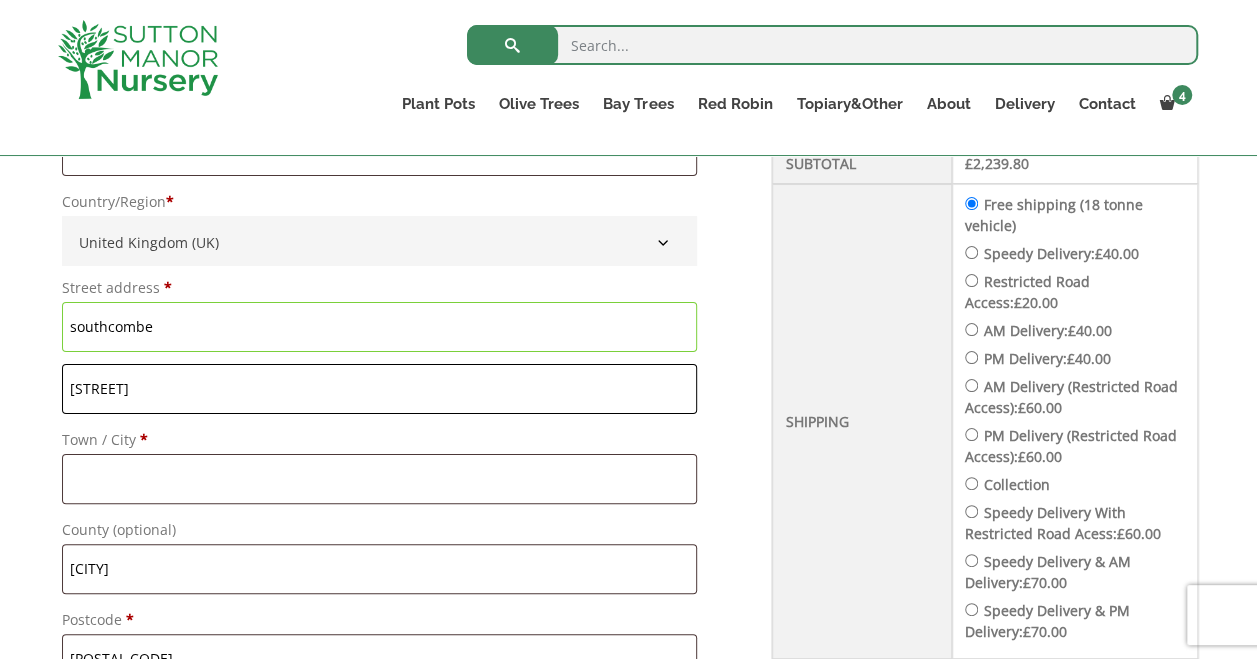type on "[STREET]" 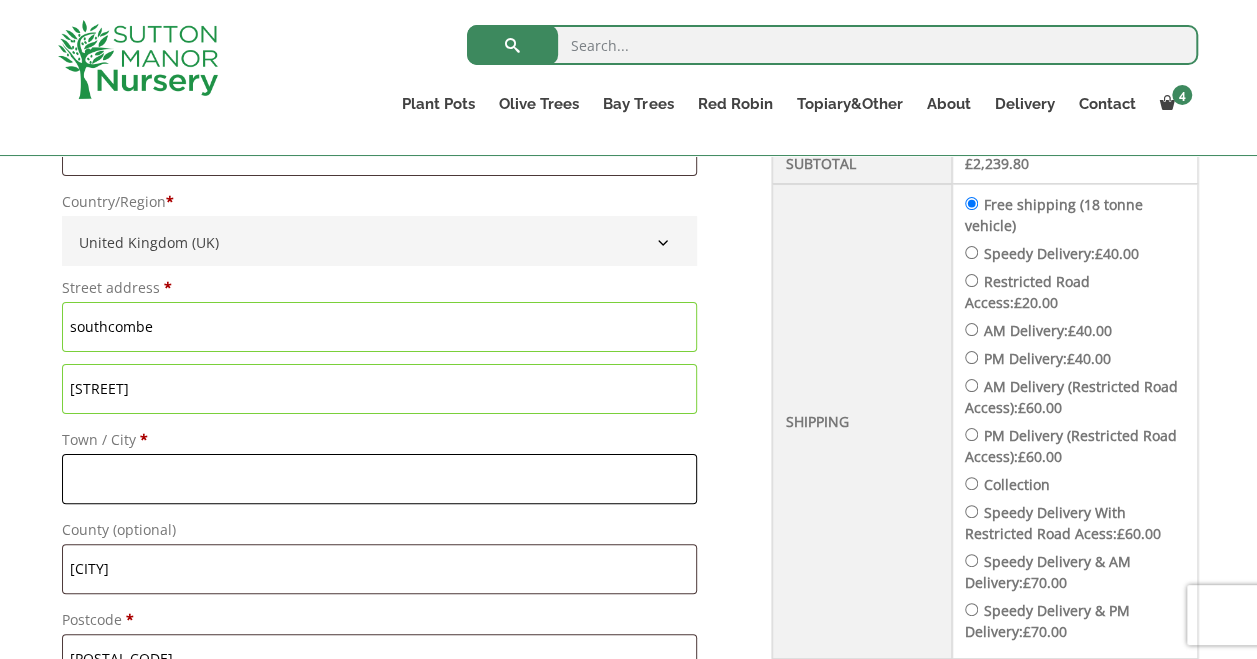 click on "Town / City   *" at bounding box center [380, 479] 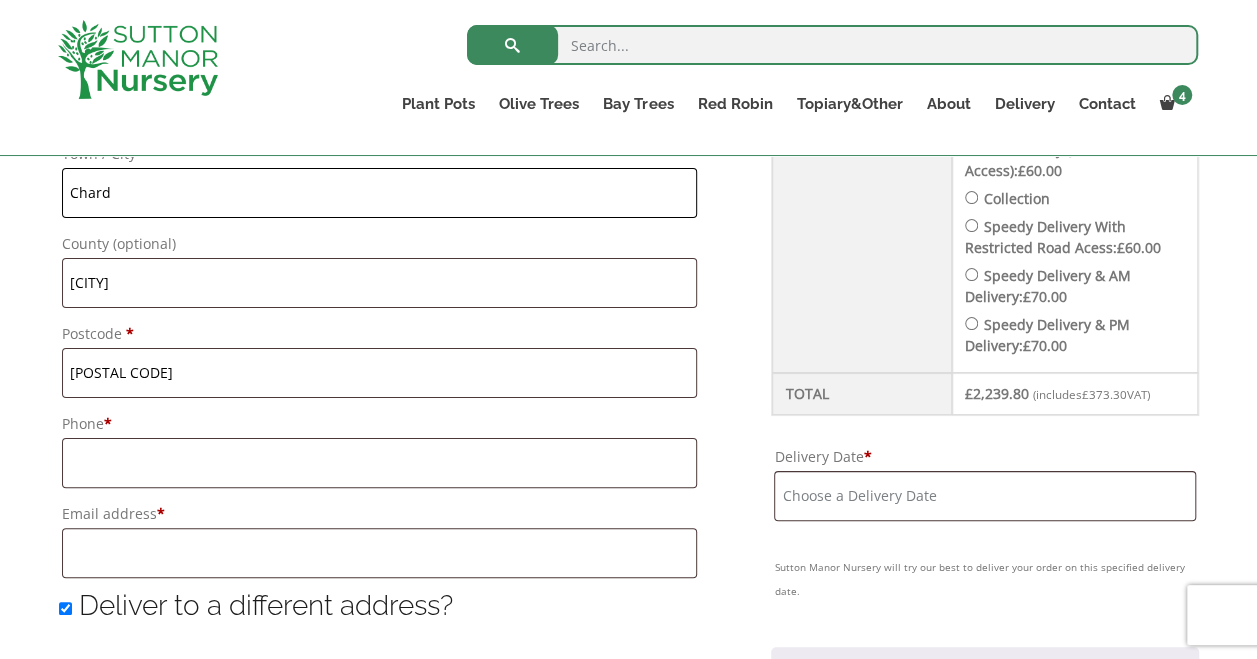 scroll, scrollTop: 1149, scrollLeft: 0, axis: vertical 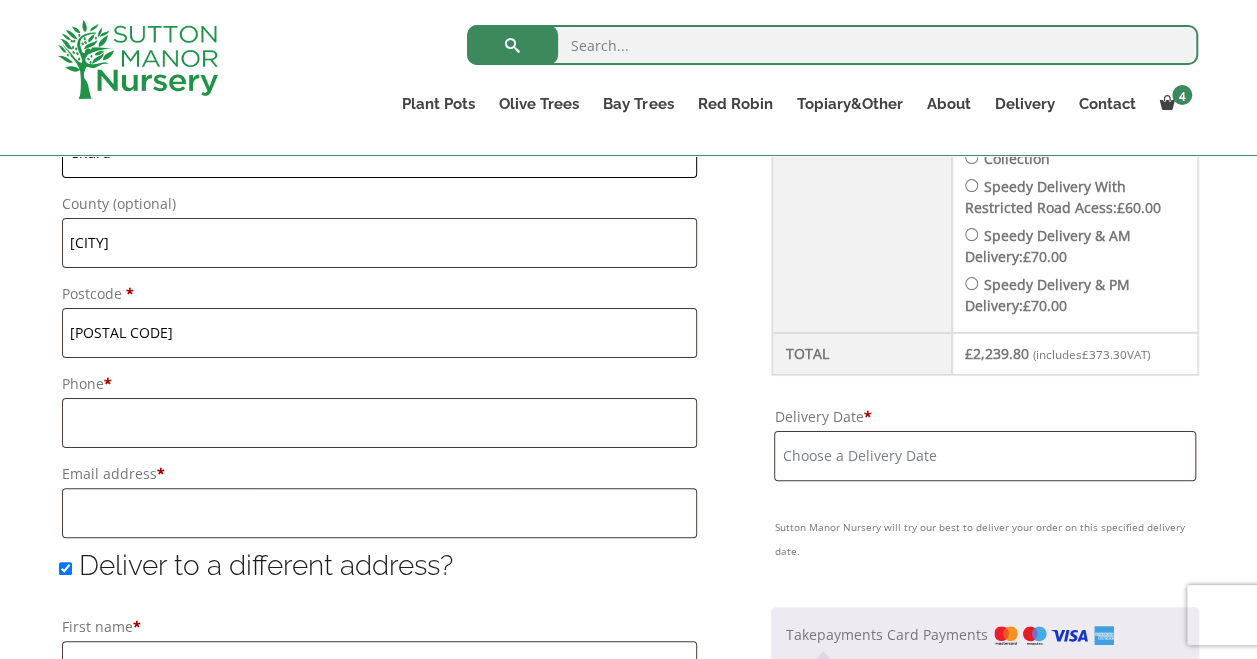 type on "Chard" 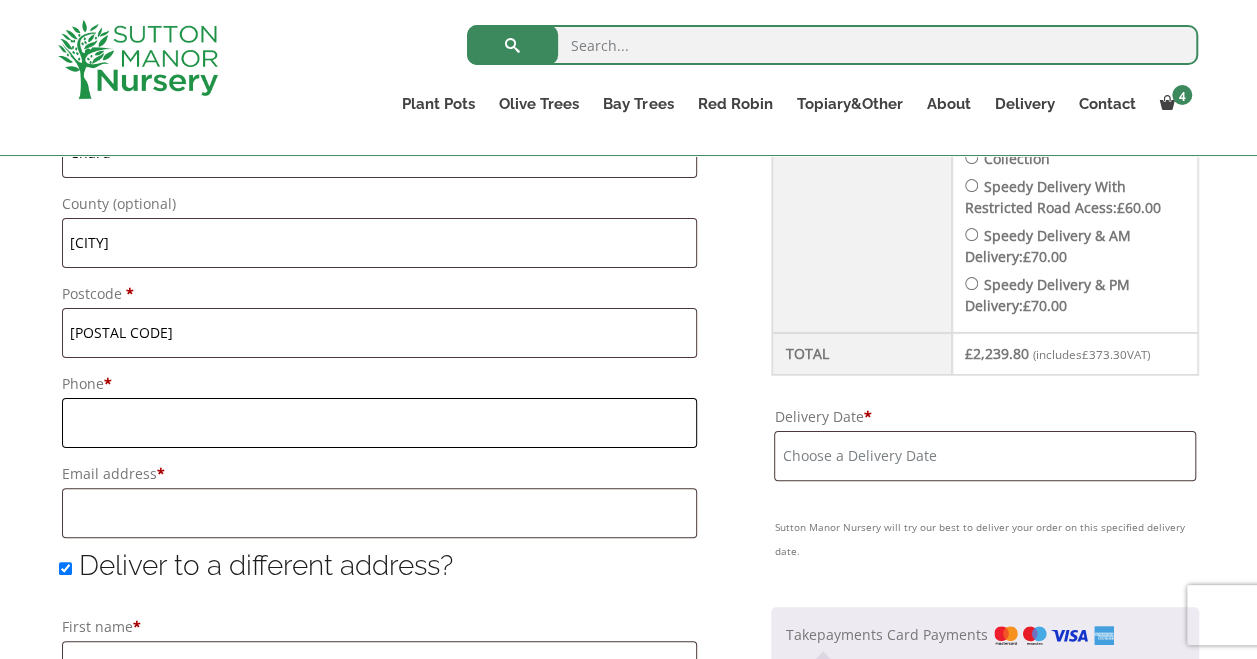click on "Phone  *" at bounding box center (380, 423) 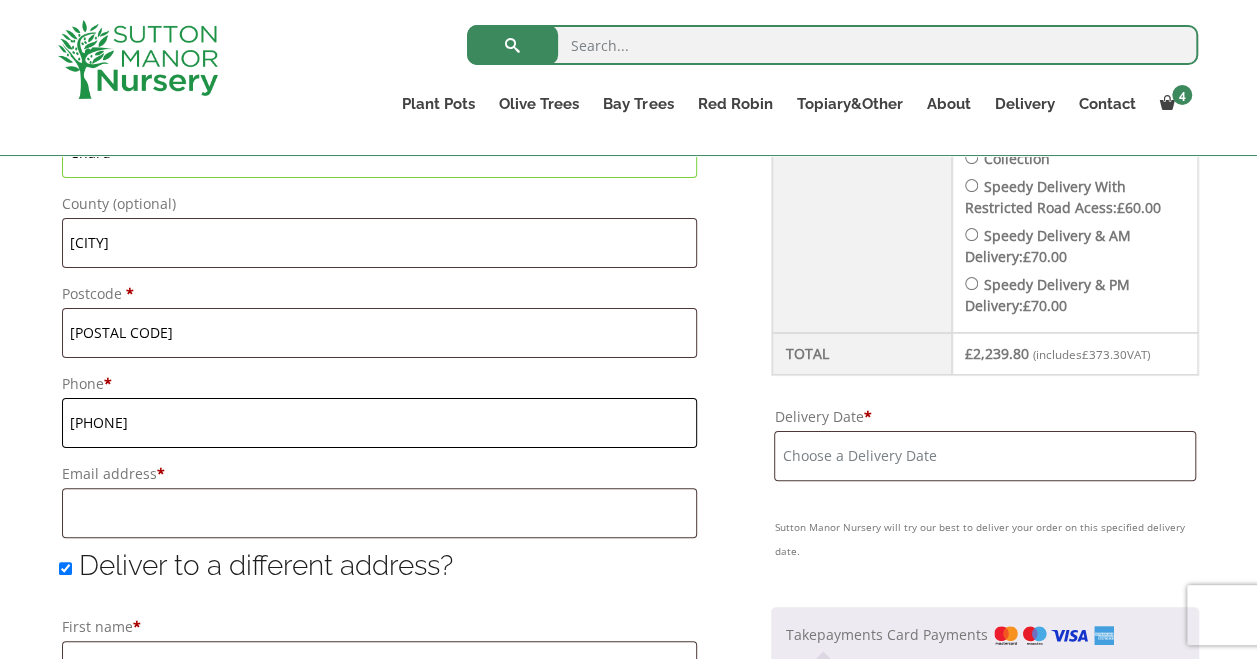 type on "[PHONE]" 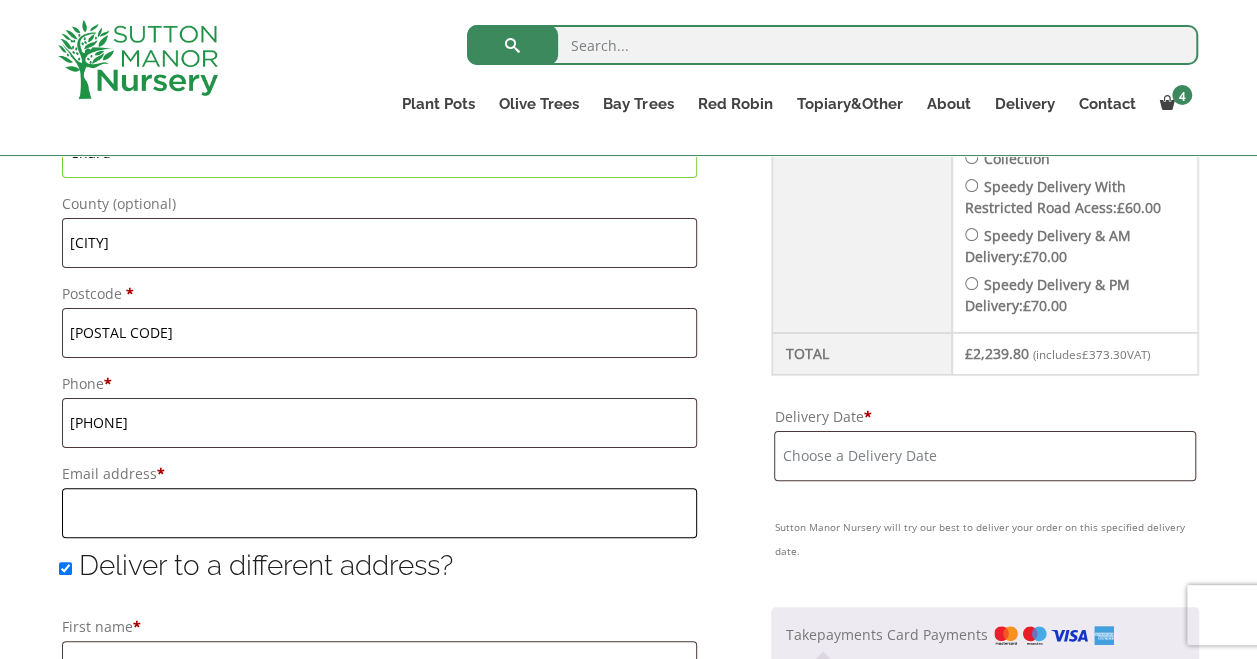 click on "Email address  *" at bounding box center (380, 513) 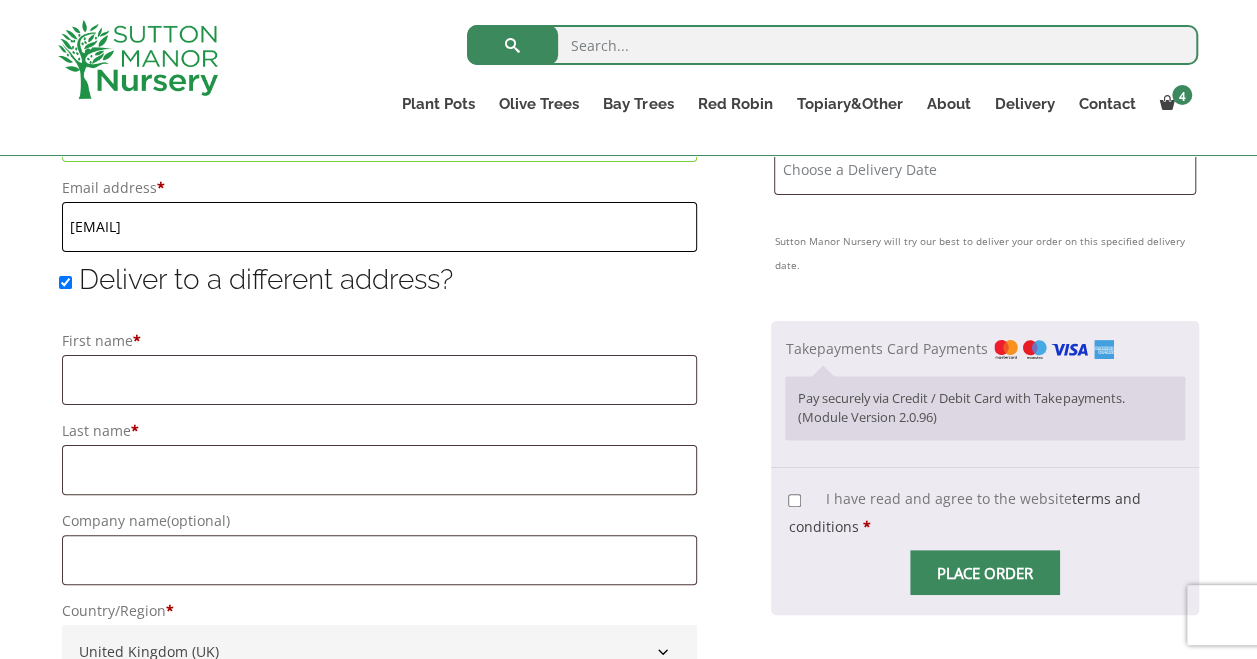 scroll, scrollTop: 1438, scrollLeft: 0, axis: vertical 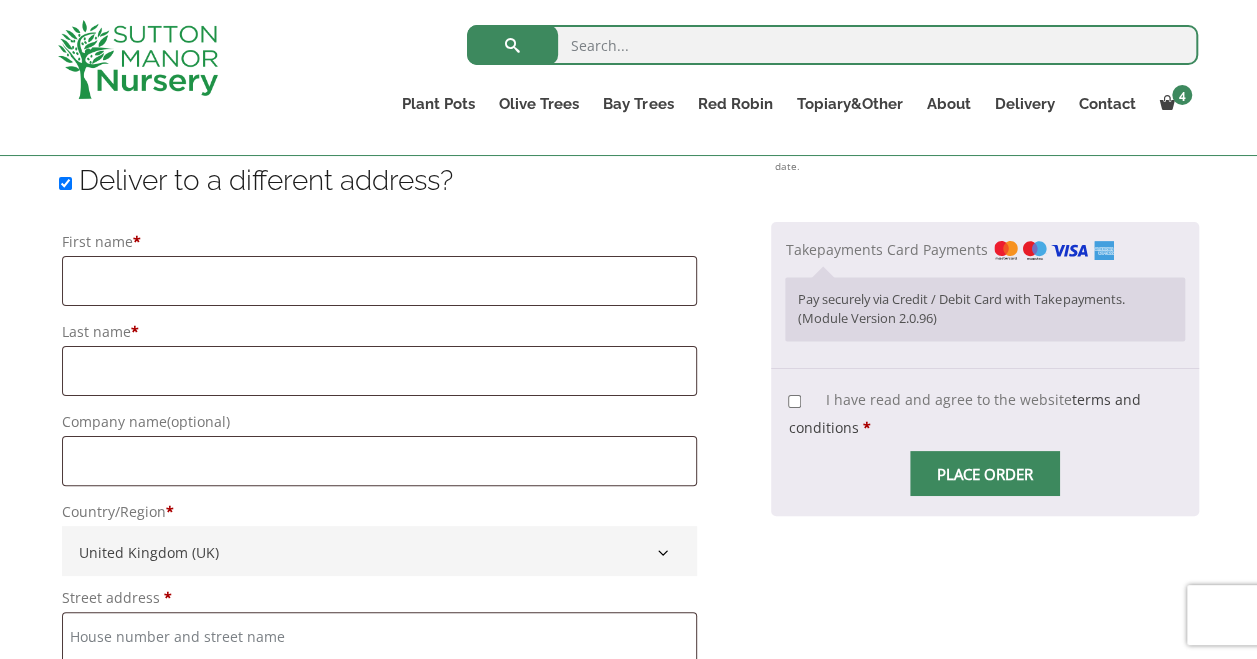 type on "gervase.macgregor@example.com" 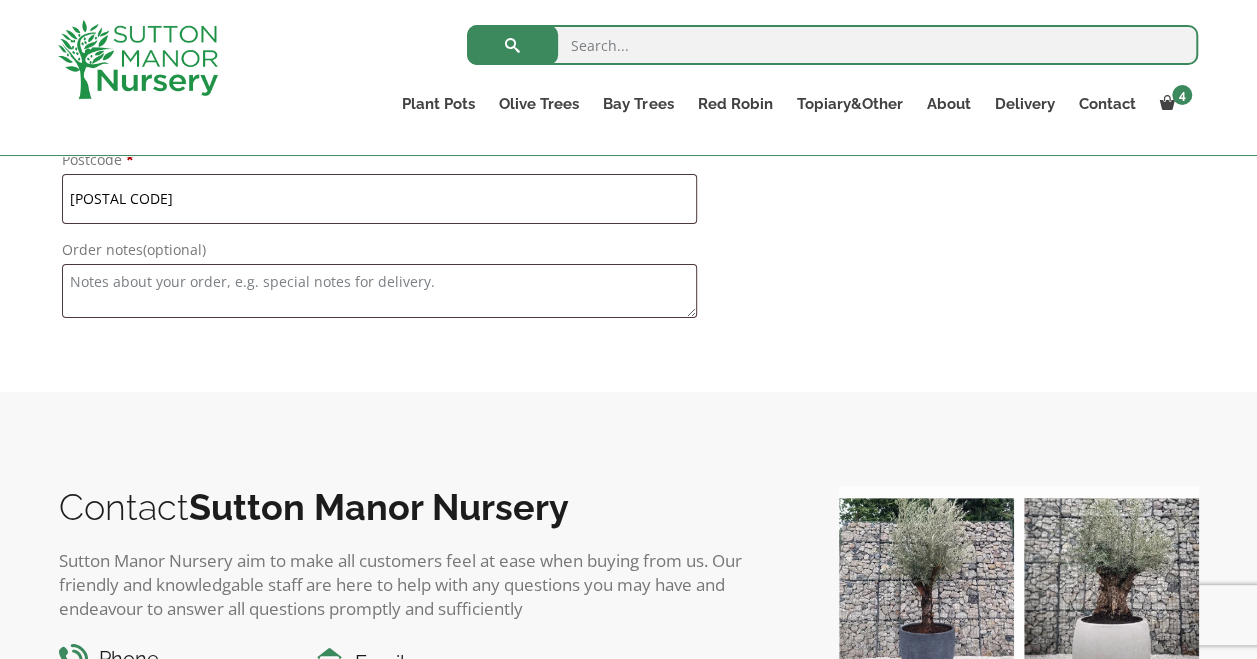scroll, scrollTop: 2308, scrollLeft: 0, axis: vertical 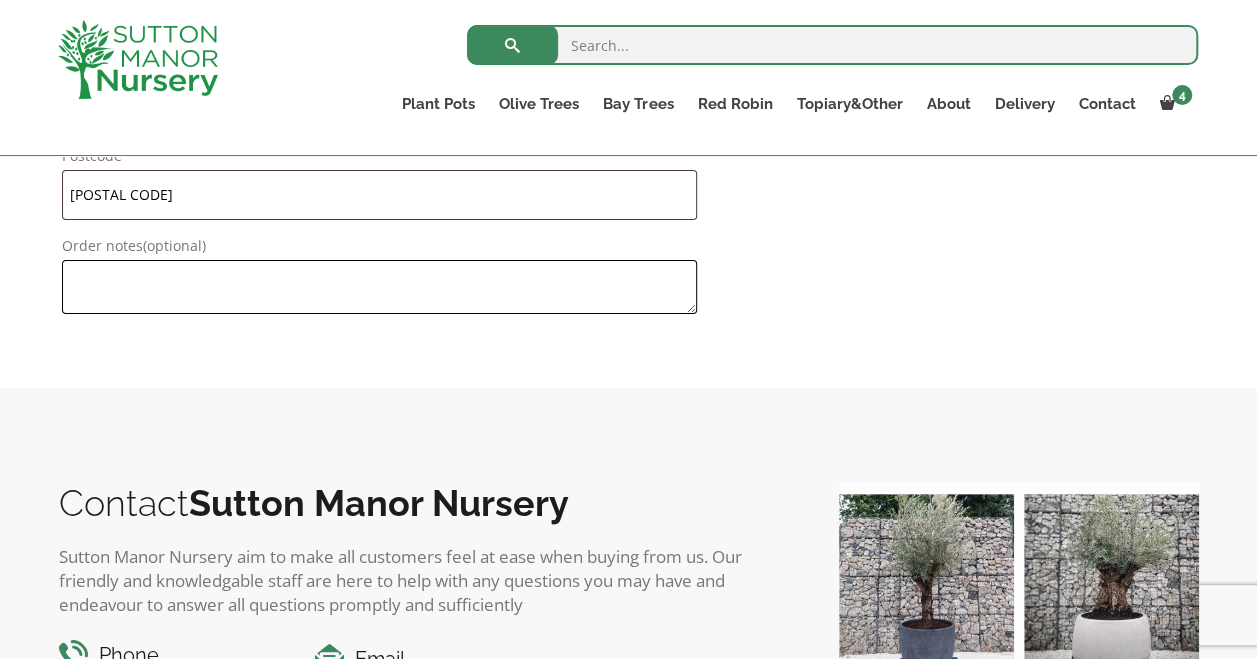 click on "Order notes  (optional)" at bounding box center [380, 287] 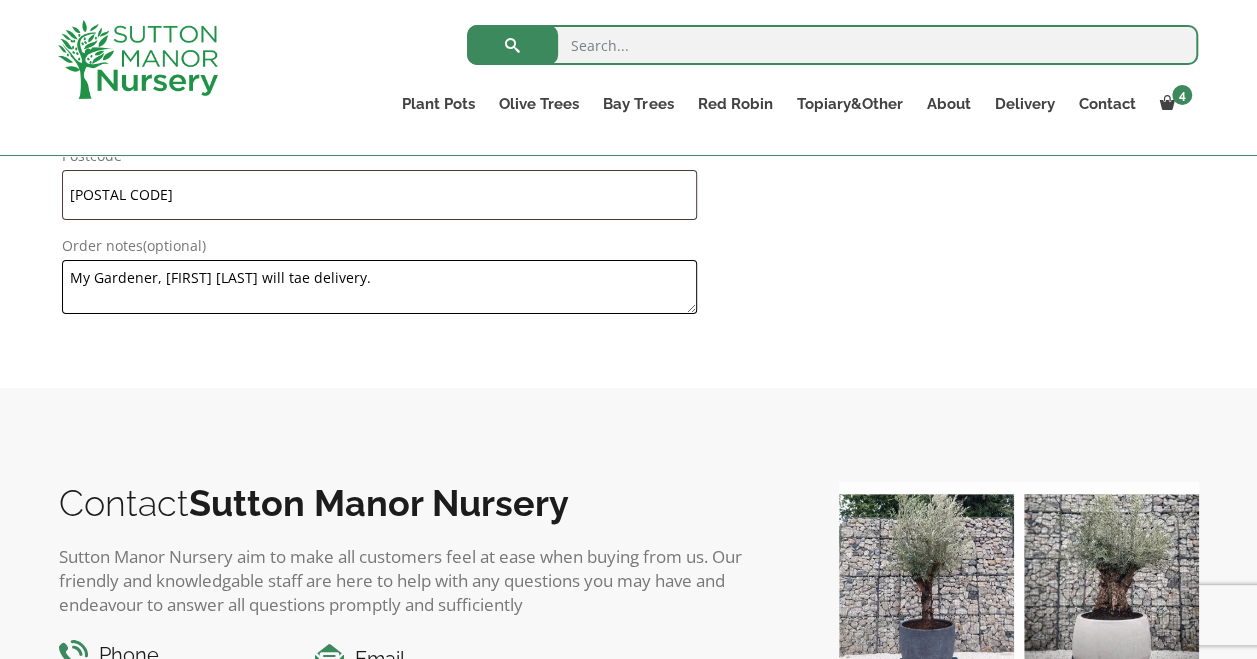 click on "My Gardener, Danny Courts will tae delivery." at bounding box center [380, 287] 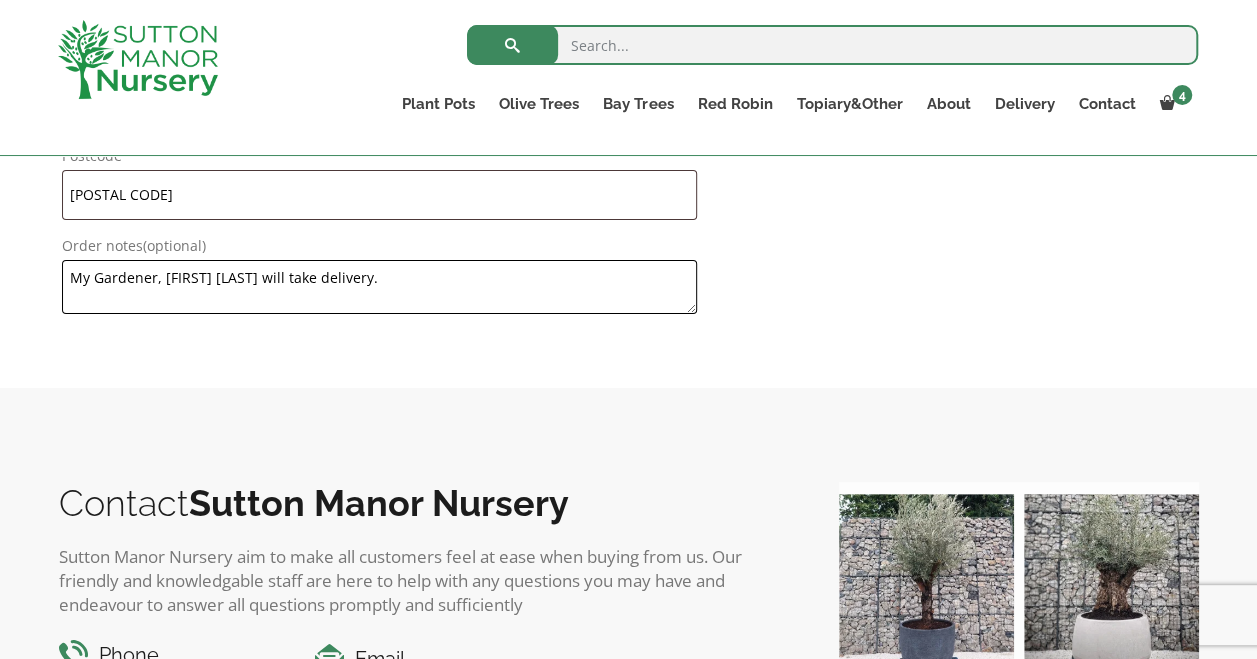 click on "My Gardener, Danny Courts will take delivery." at bounding box center (380, 287) 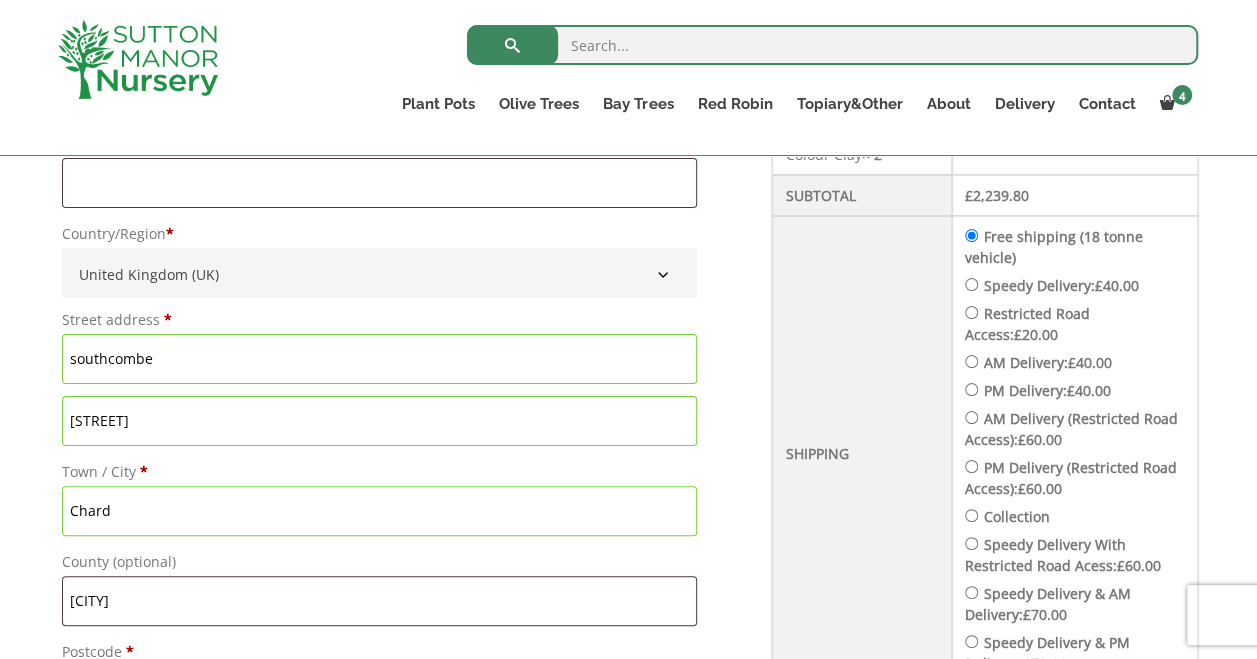 scroll, scrollTop: 811, scrollLeft: 0, axis: vertical 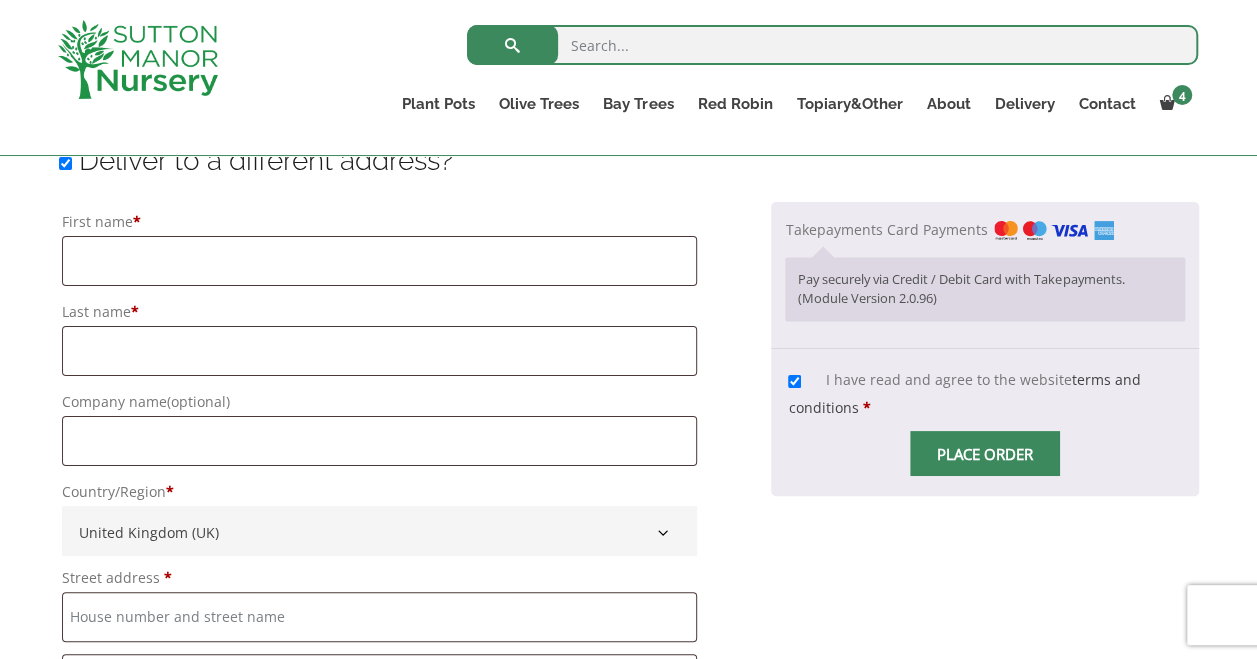 type on "My Gardener, Danny Courts will take delivery.  Can delivery be on 18 August" 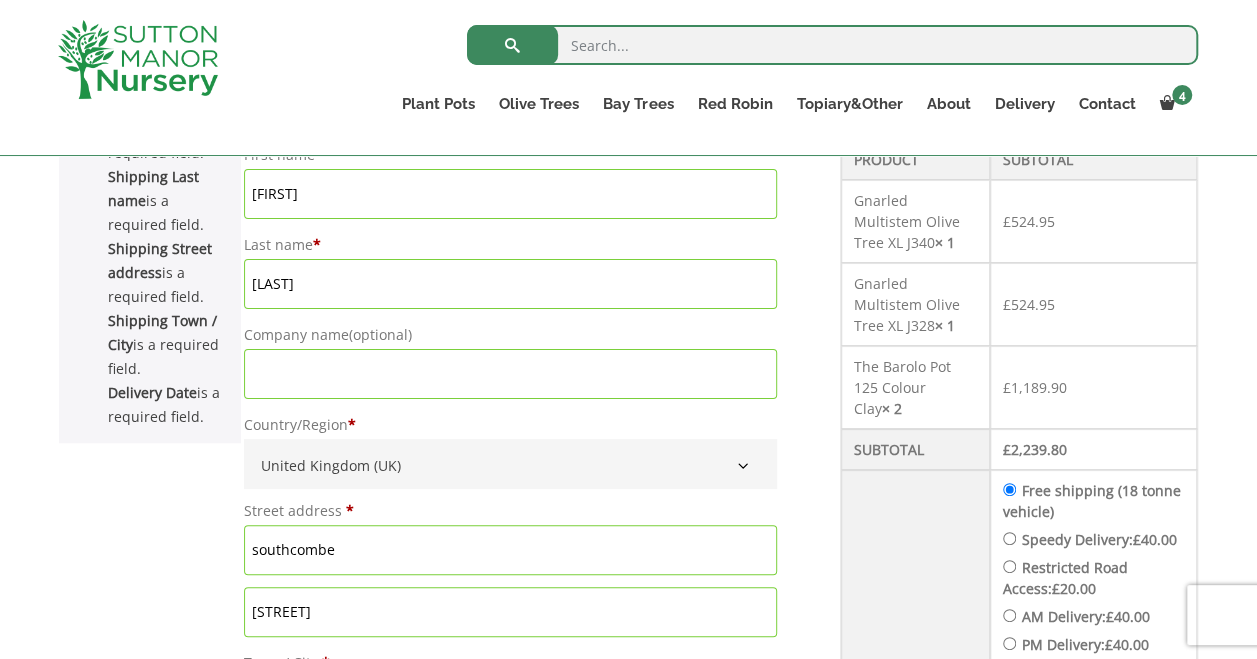 scroll, scrollTop: 575, scrollLeft: 0, axis: vertical 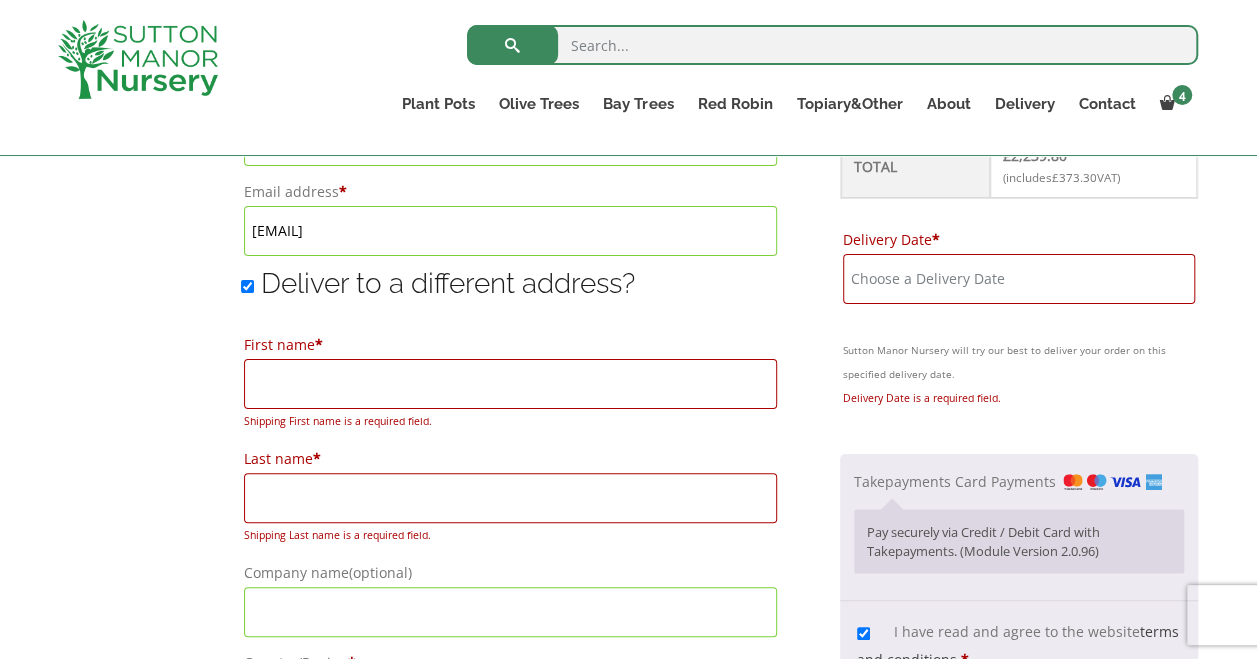 click on "Deliver to a different address?" at bounding box center [247, 286] 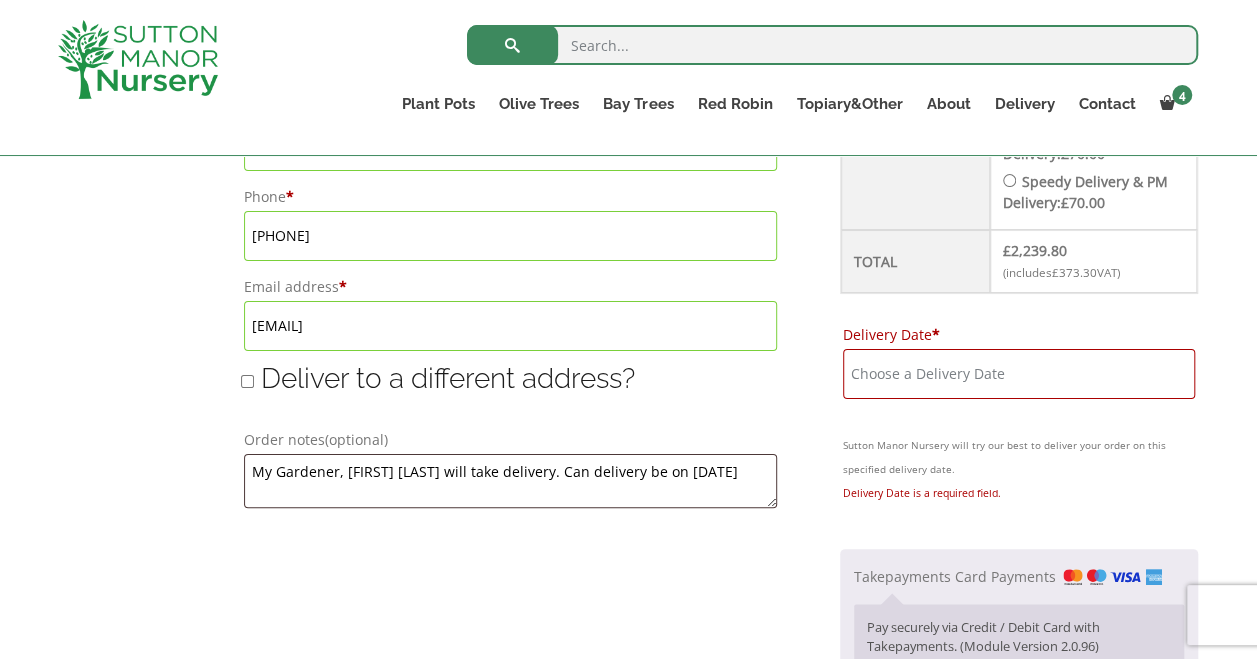 scroll, scrollTop: 1329, scrollLeft: 0, axis: vertical 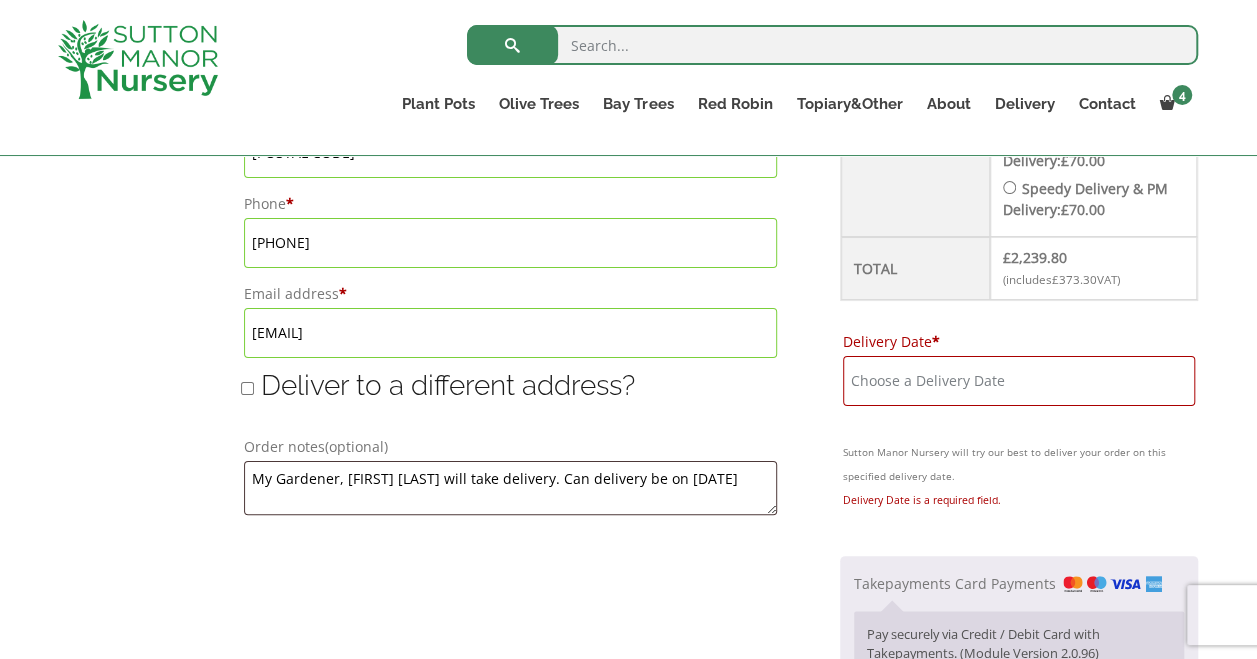 click on "Delivery Date *" at bounding box center [1019, 381] 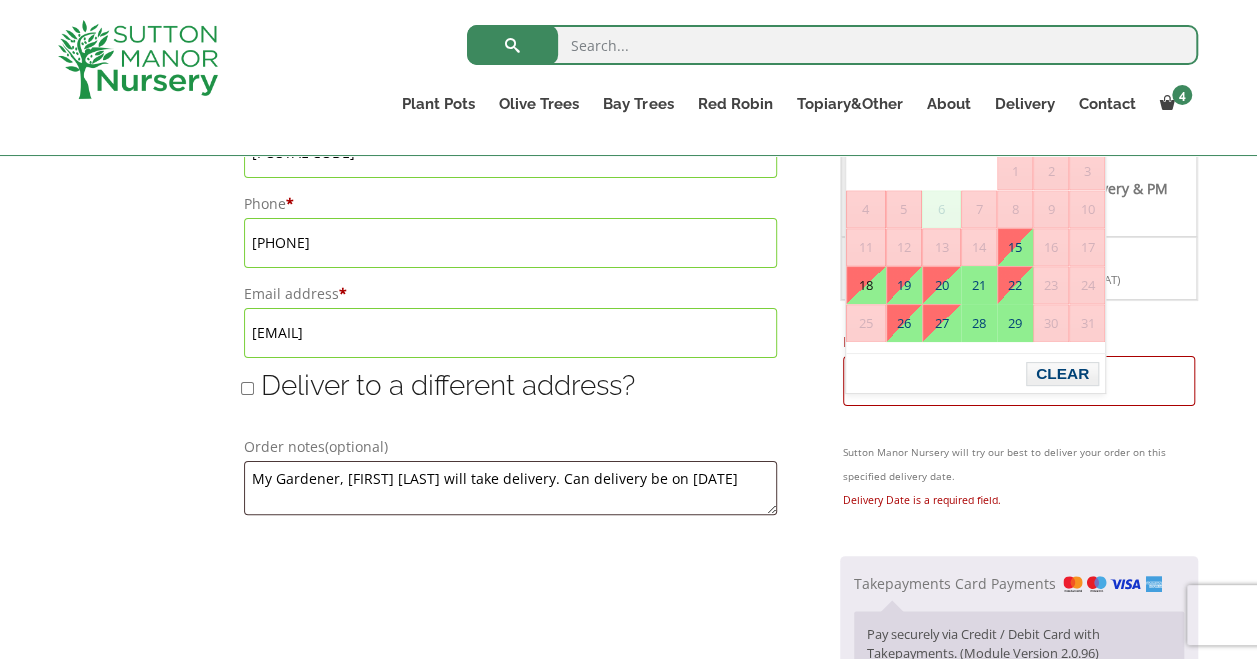 click on "18" at bounding box center [866, 285] 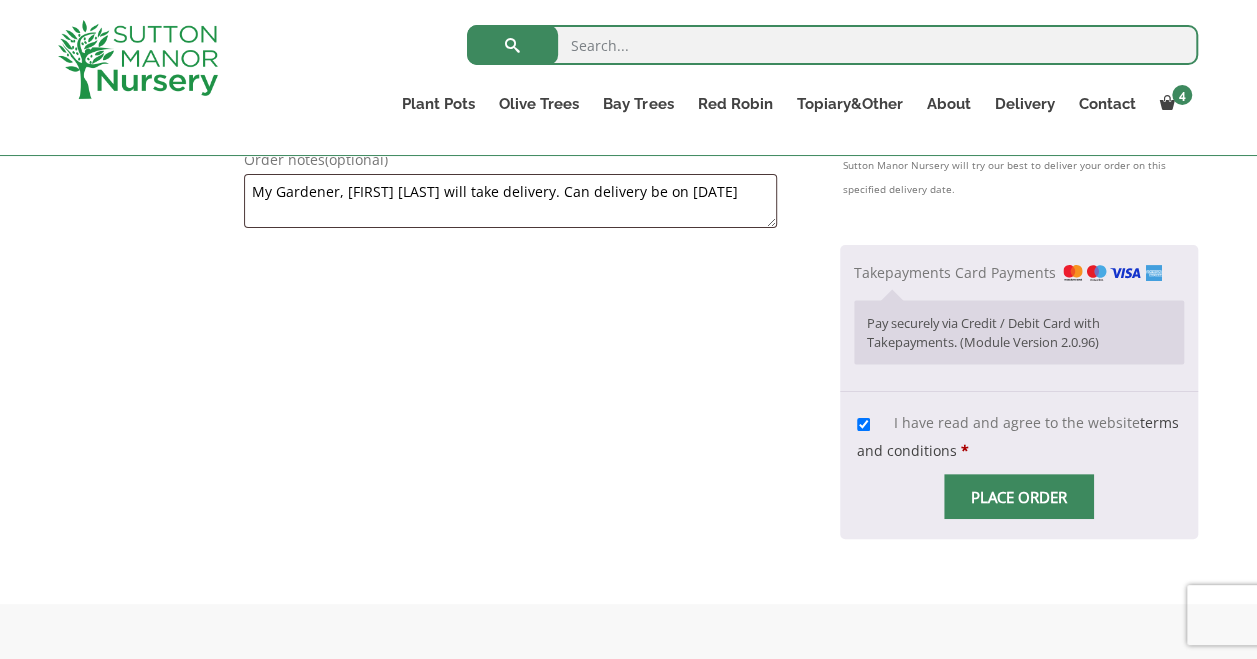scroll, scrollTop: 1630, scrollLeft: 0, axis: vertical 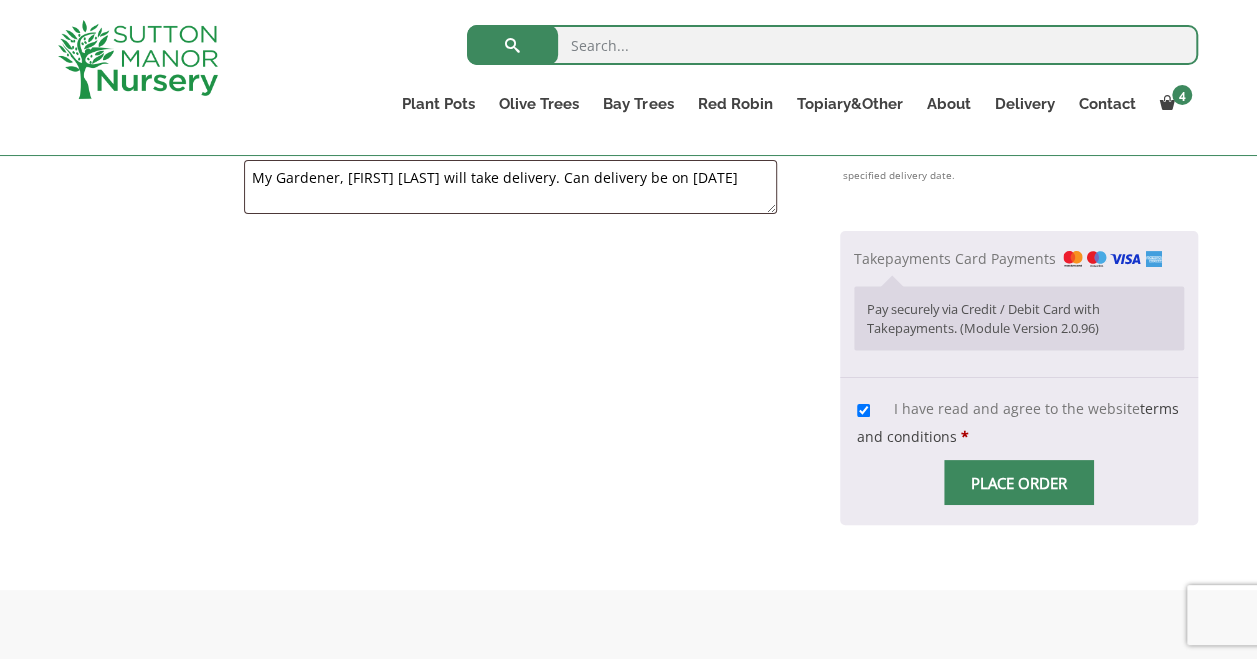 click on "Pay securely via Credit / Debit Card with Takepayments. (Module Version 2.0.96)" at bounding box center [1019, 318] 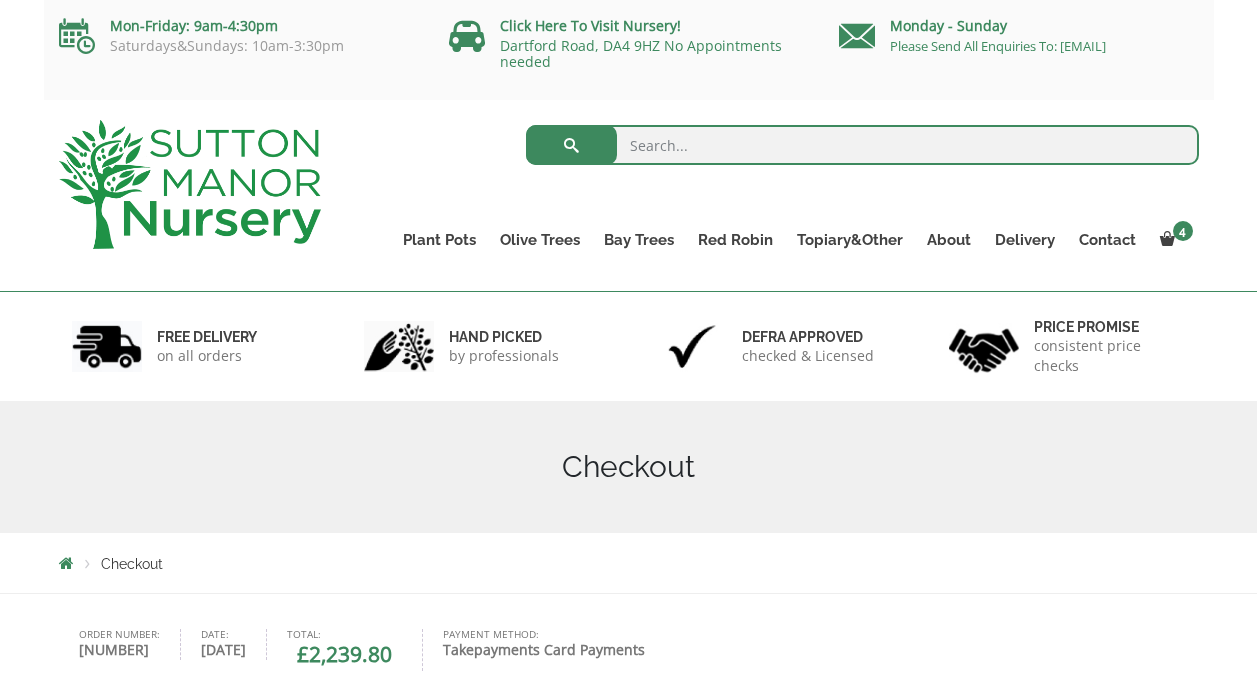 scroll, scrollTop: 0, scrollLeft: 0, axis: both 